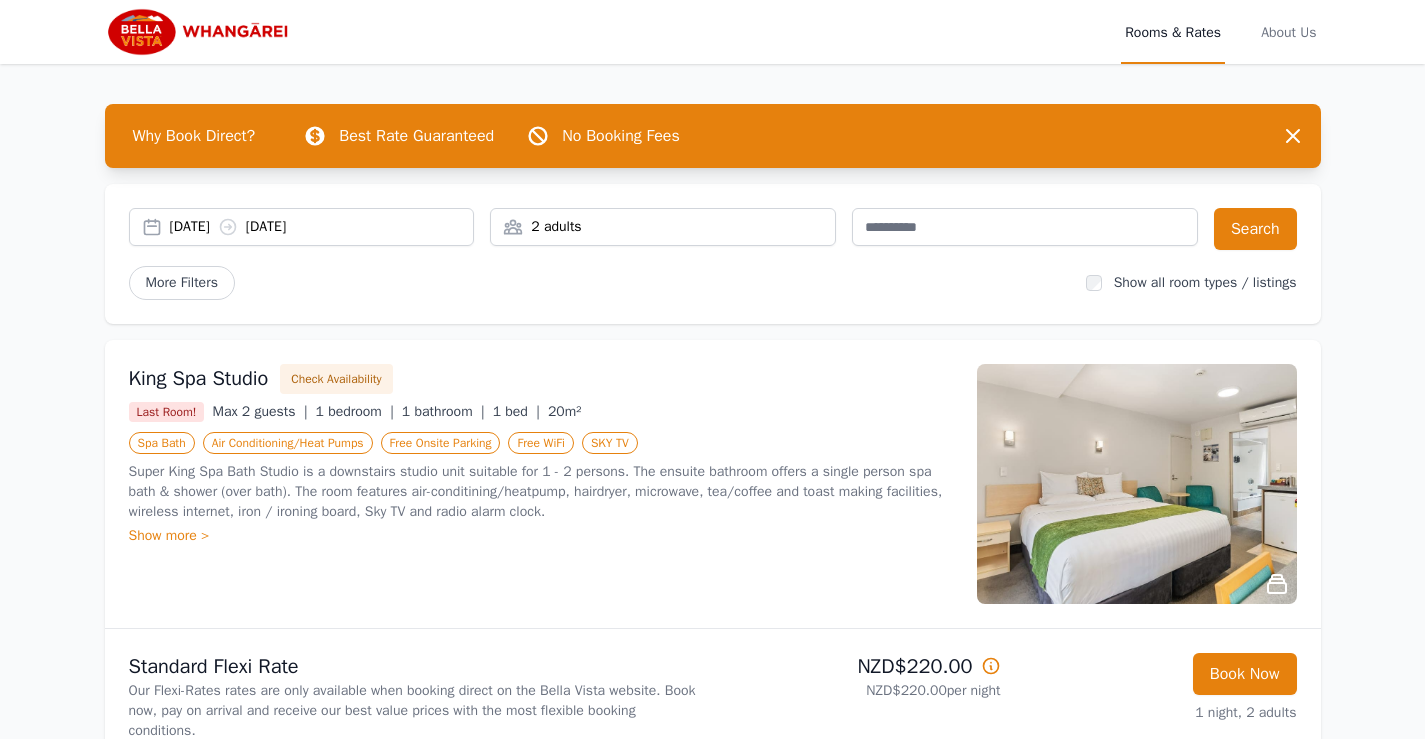 scroll, scrollTop: 0, scrollLeft: 0, axis: both 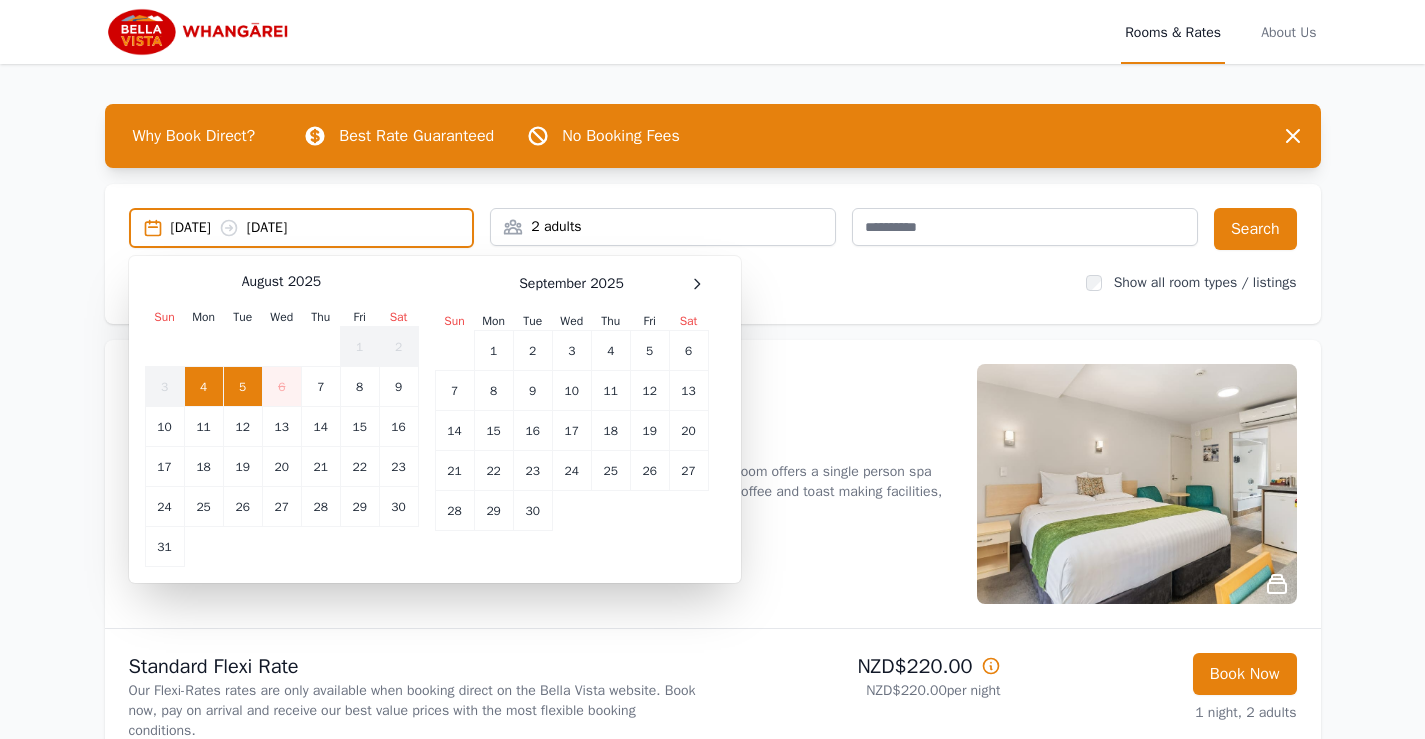 click on "6" at bounding box center (688, 351) 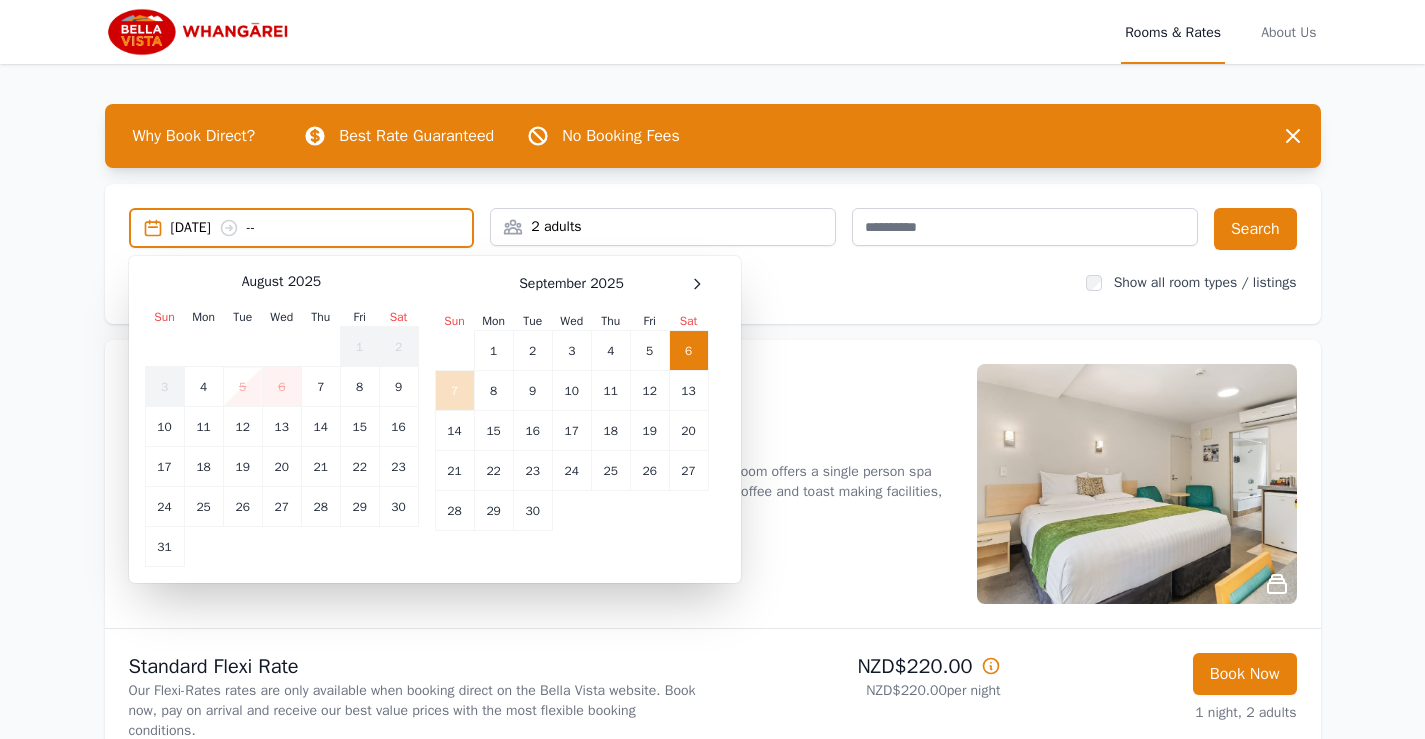click on "7" at bounding box center (454, 391) 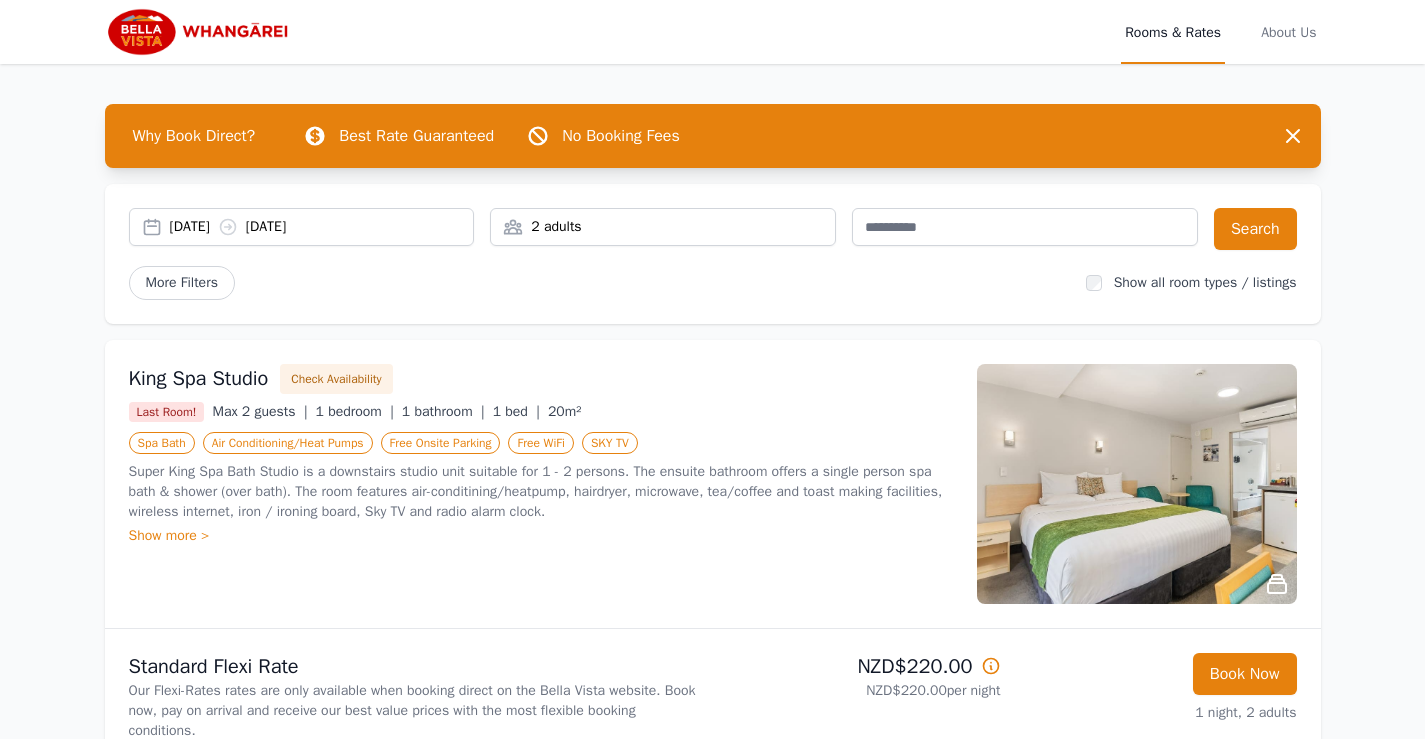 click on "2 adults" at bounding box center [663, 227] 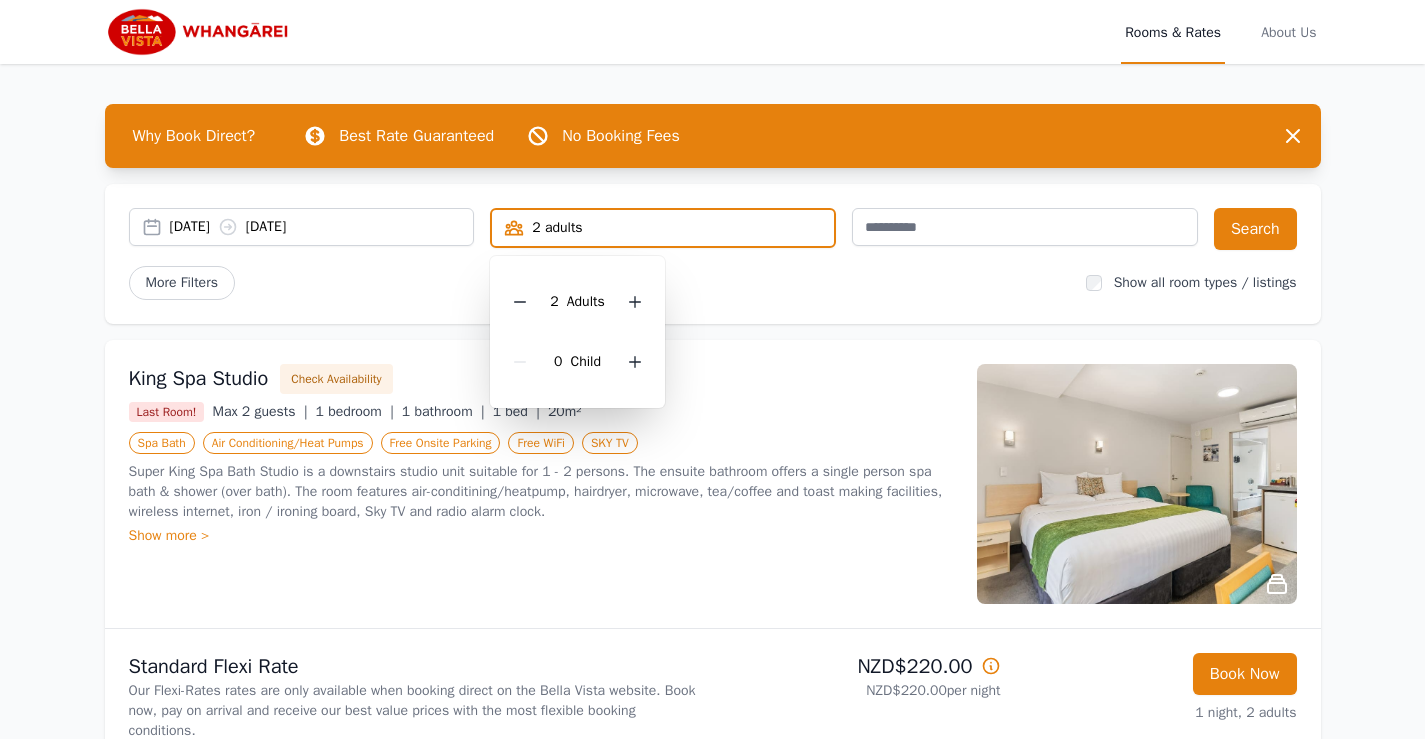 click 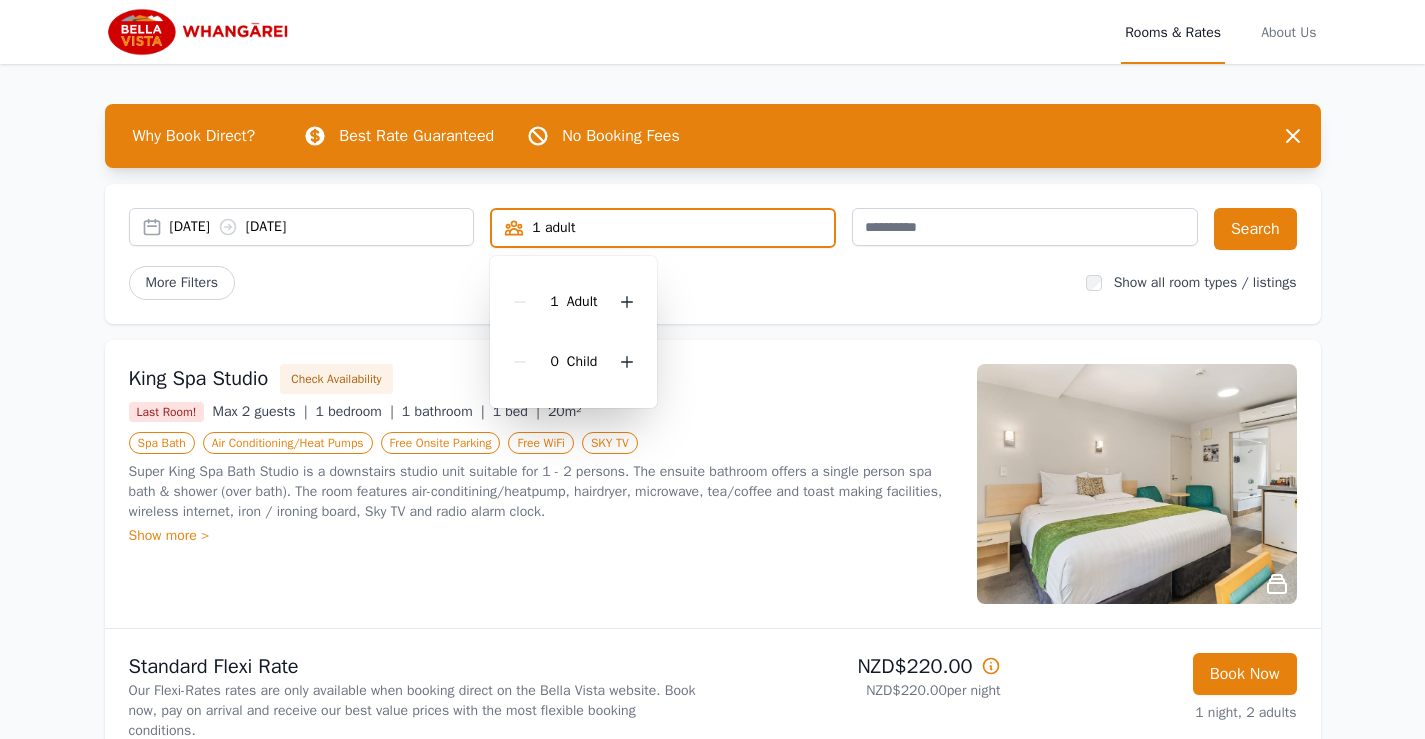 click 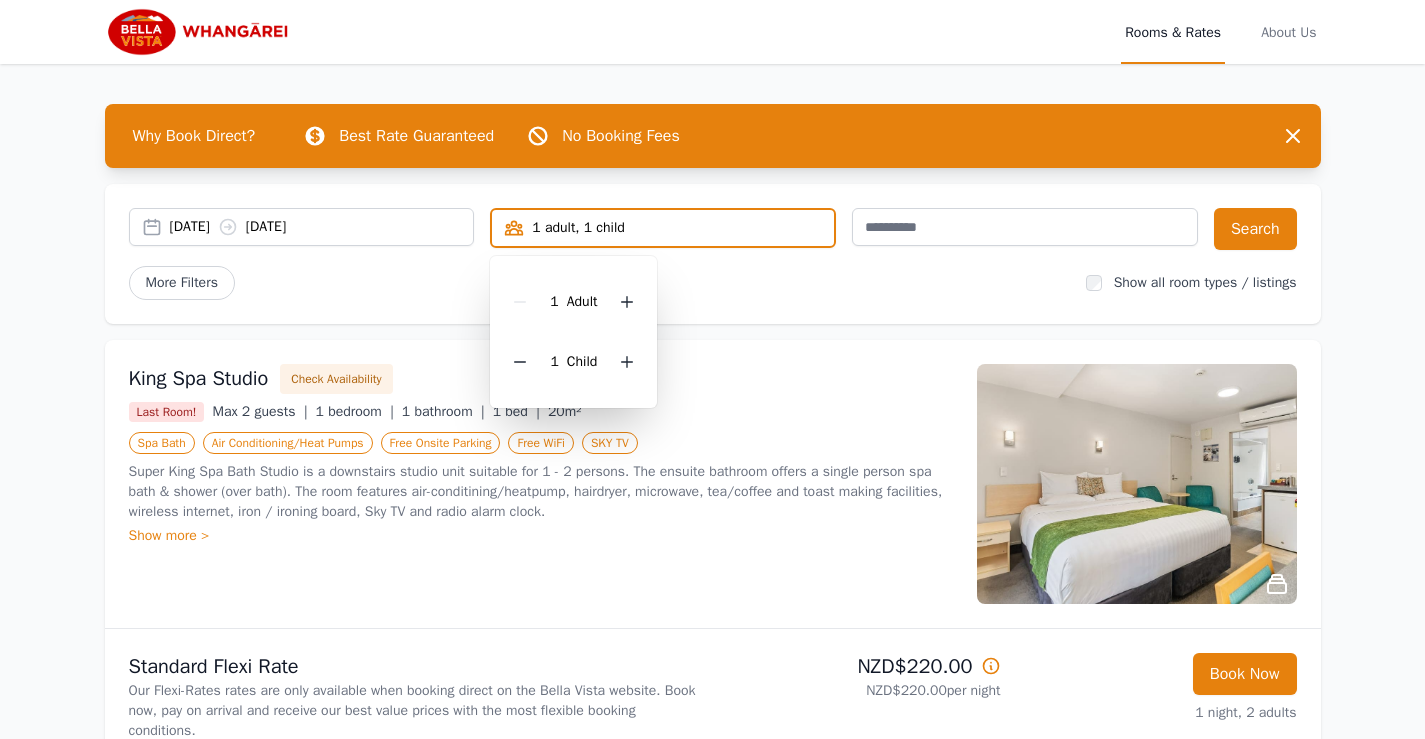 click on "More Filters" at bounding box center (599, 283) 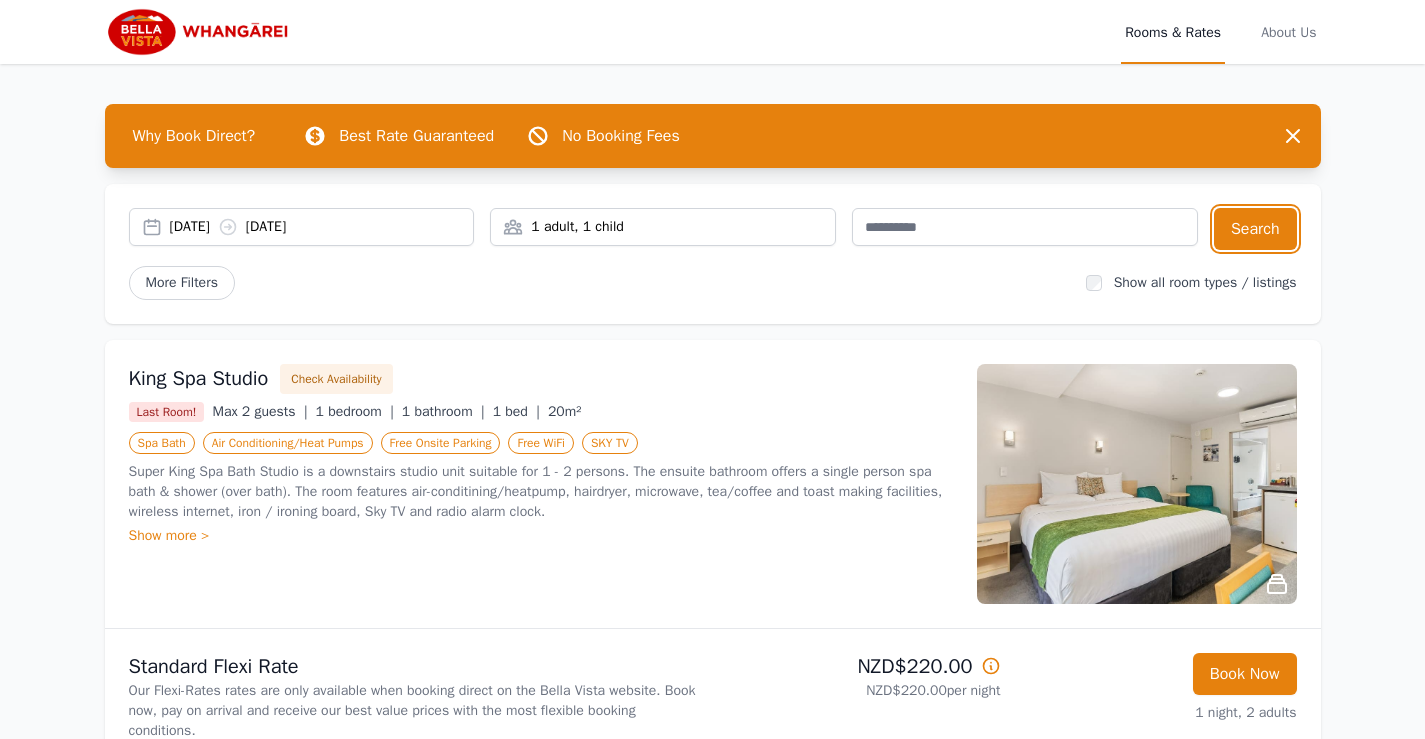 click on "Search" at bounding box center (1255, 229) 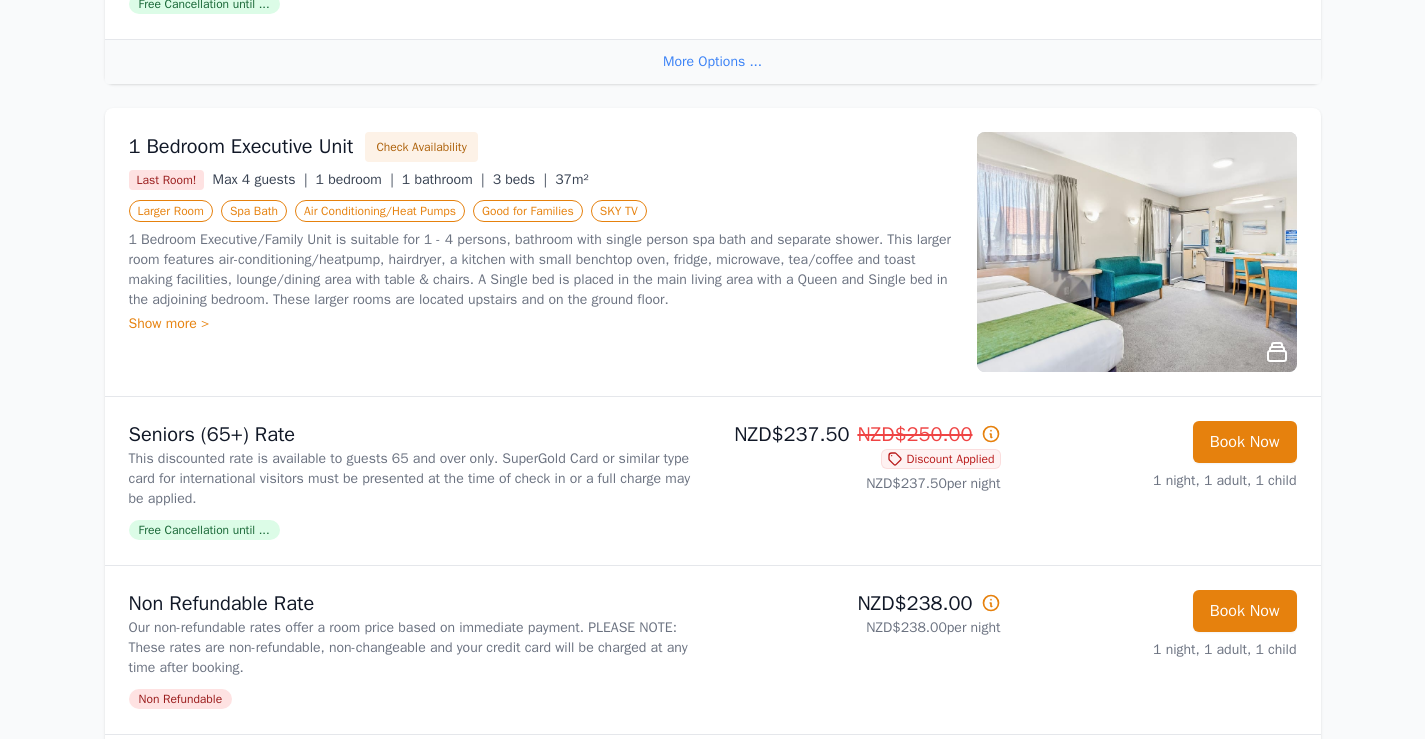 scroll, scrollTop: 2830, scrollLeft: 0, axis: vertical 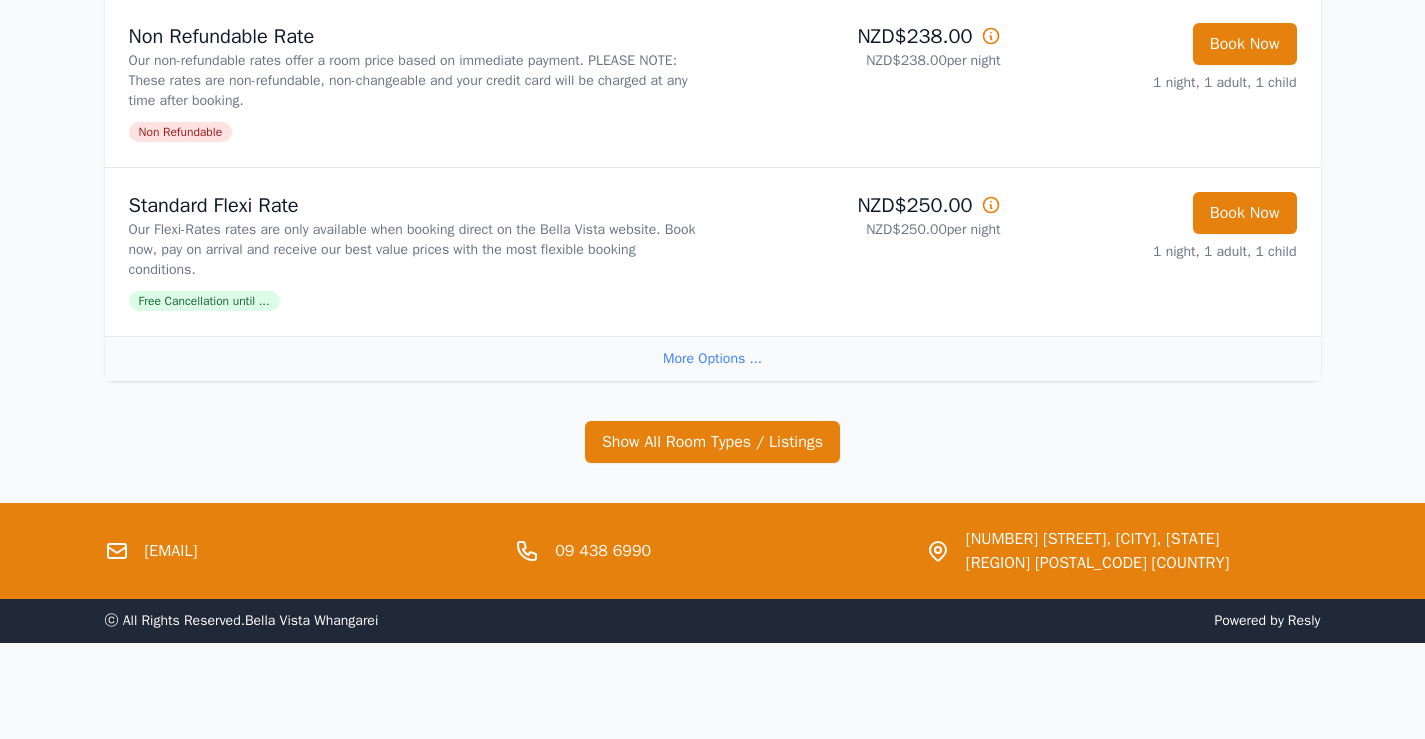 click on "More Options ..." at bounding box center [713, 358] 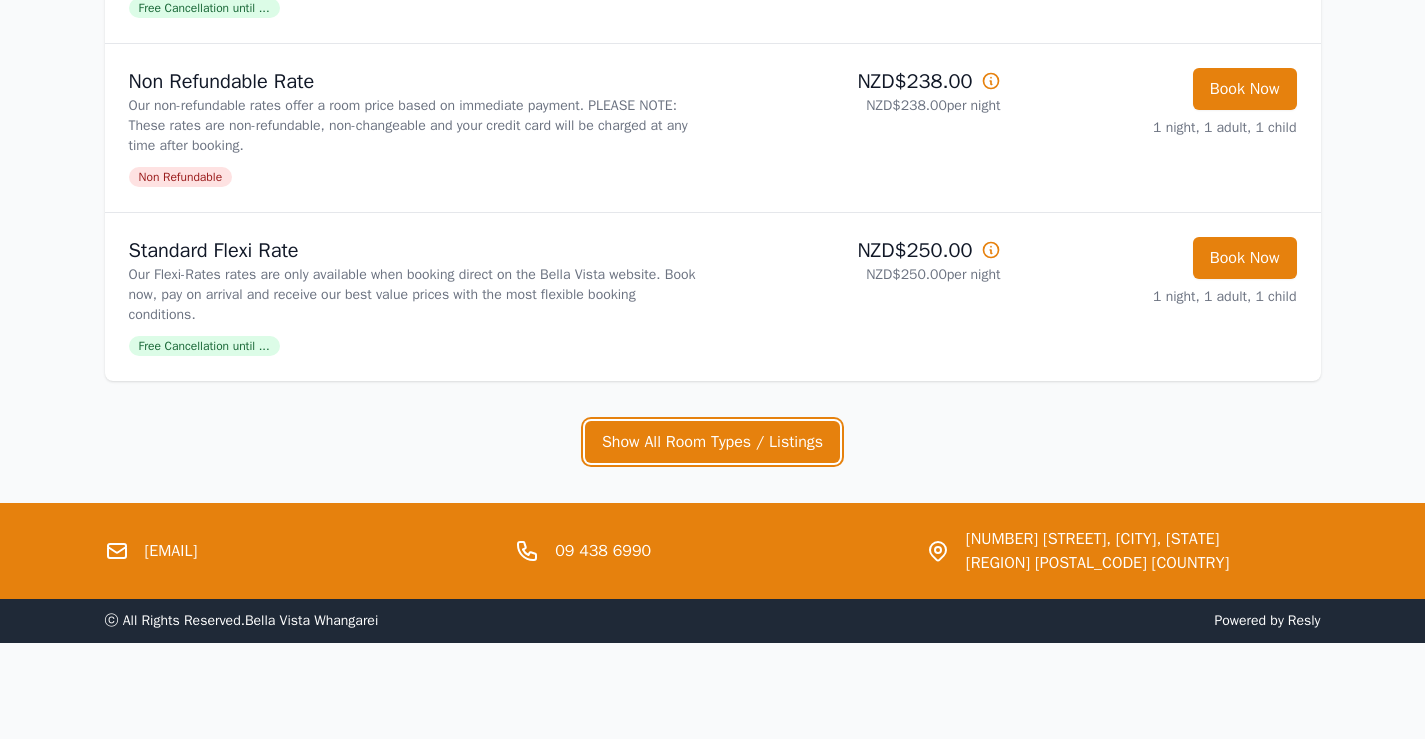click on "Show All Room Types / Listings" at bounding box center (712, 442) 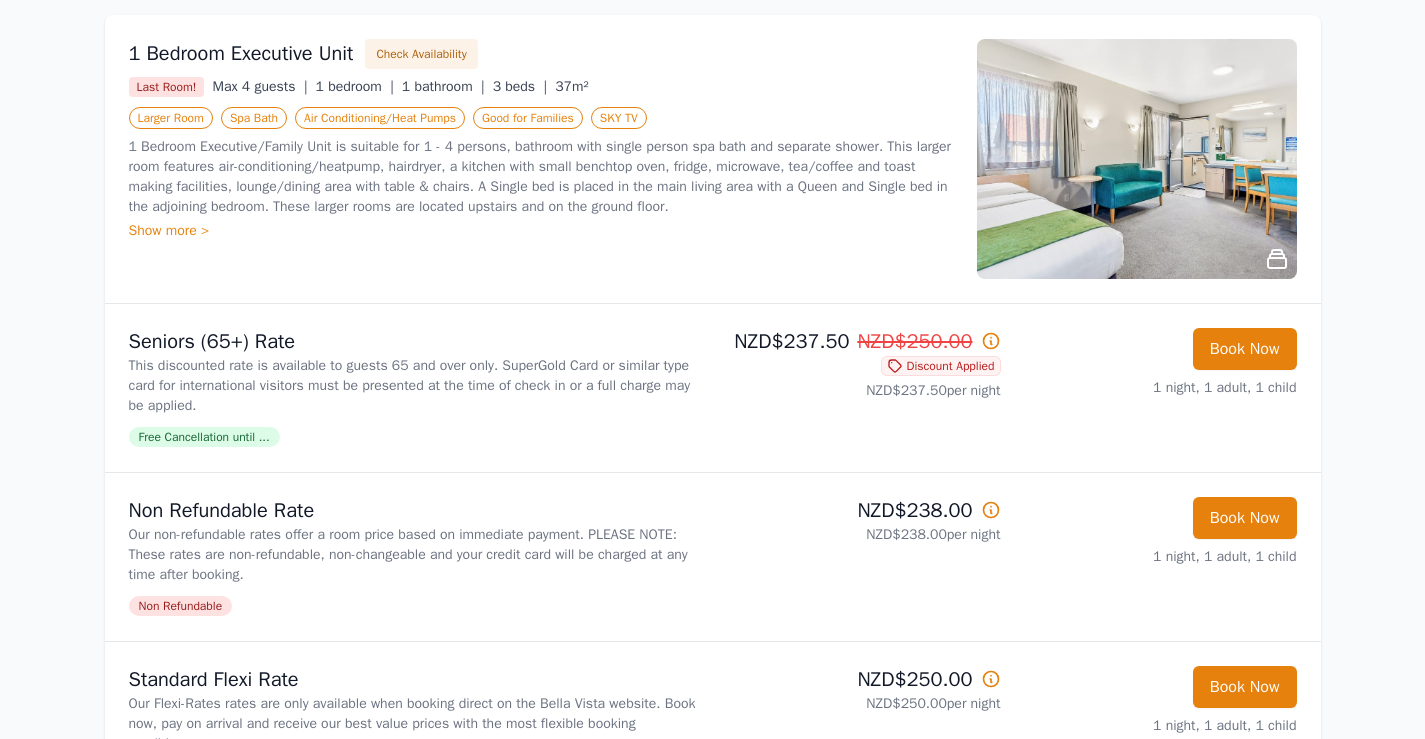scroll, scrollTop: 2953, scrollLeft: 0, axis: vertical 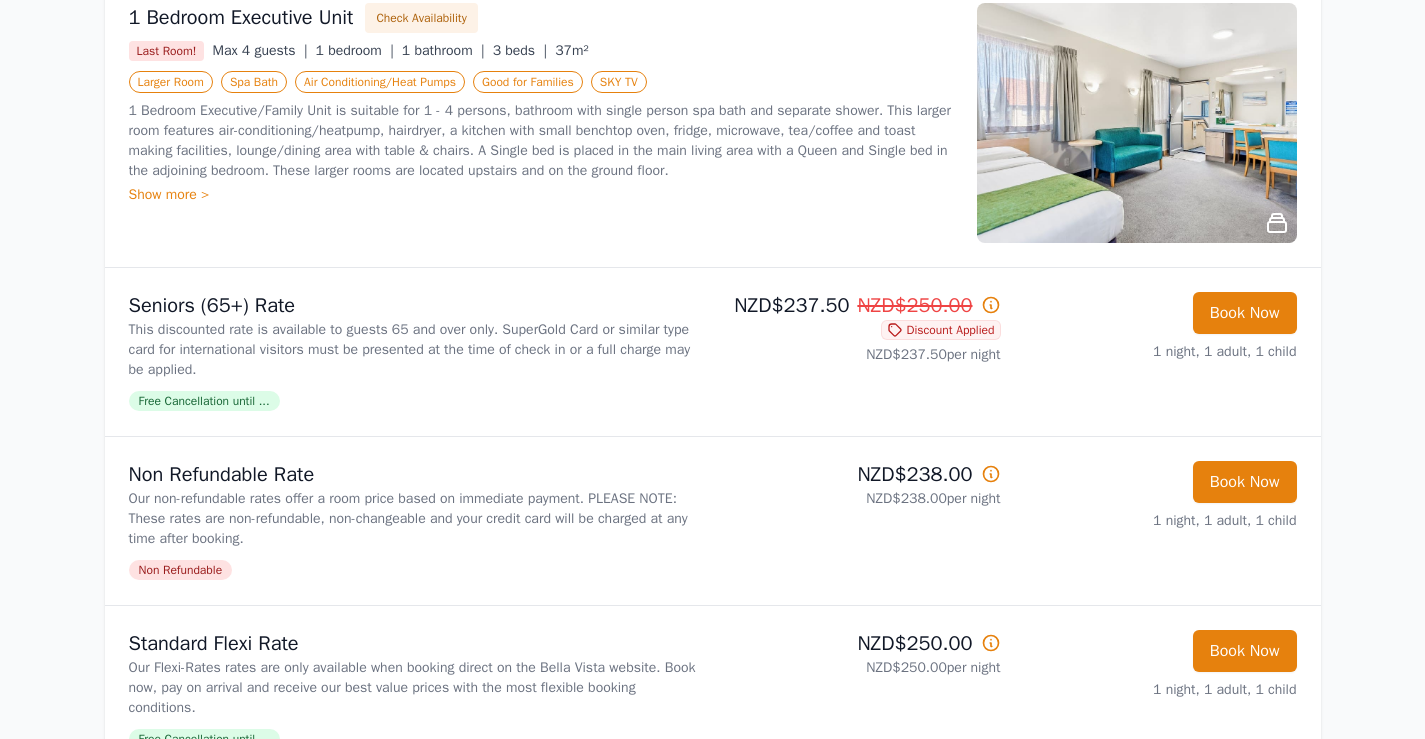 click on "Show more >" at bounding box center (541, 195) 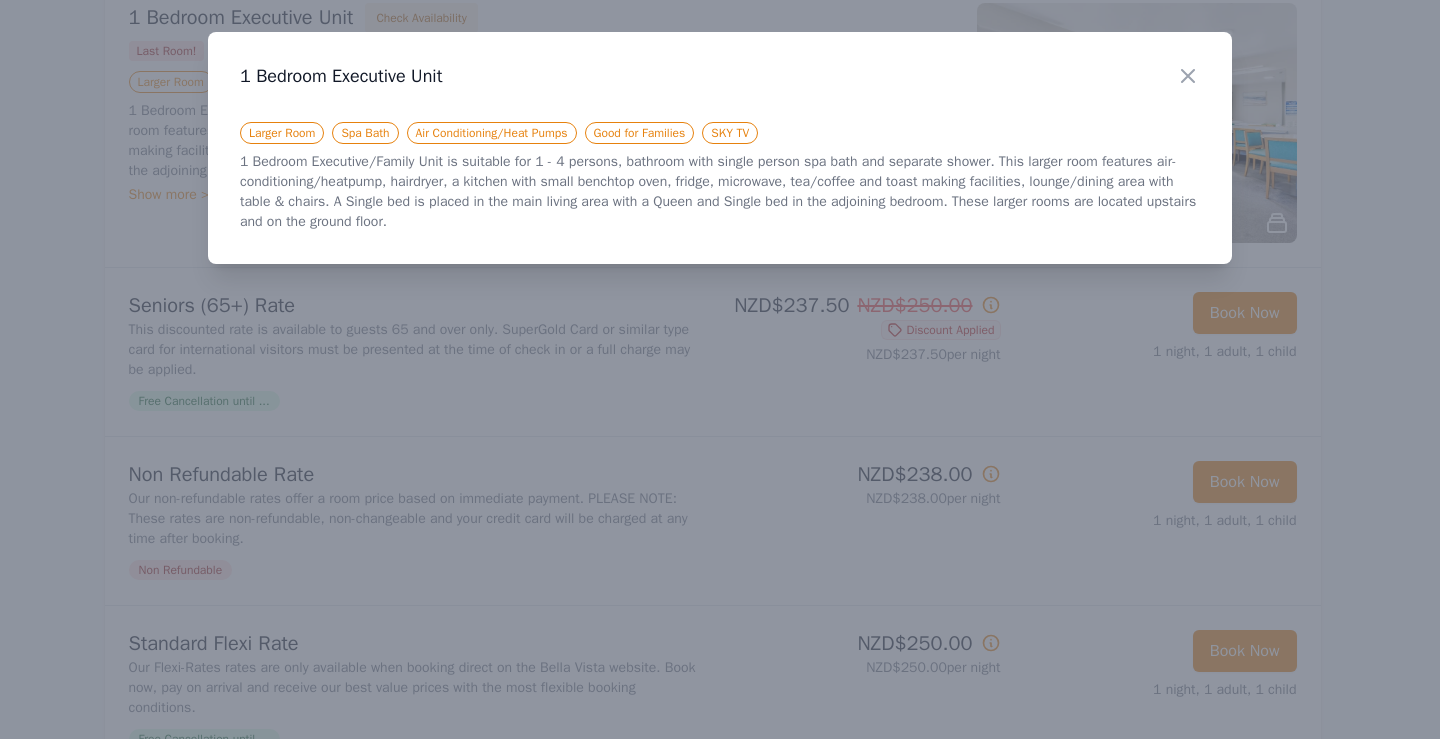 click 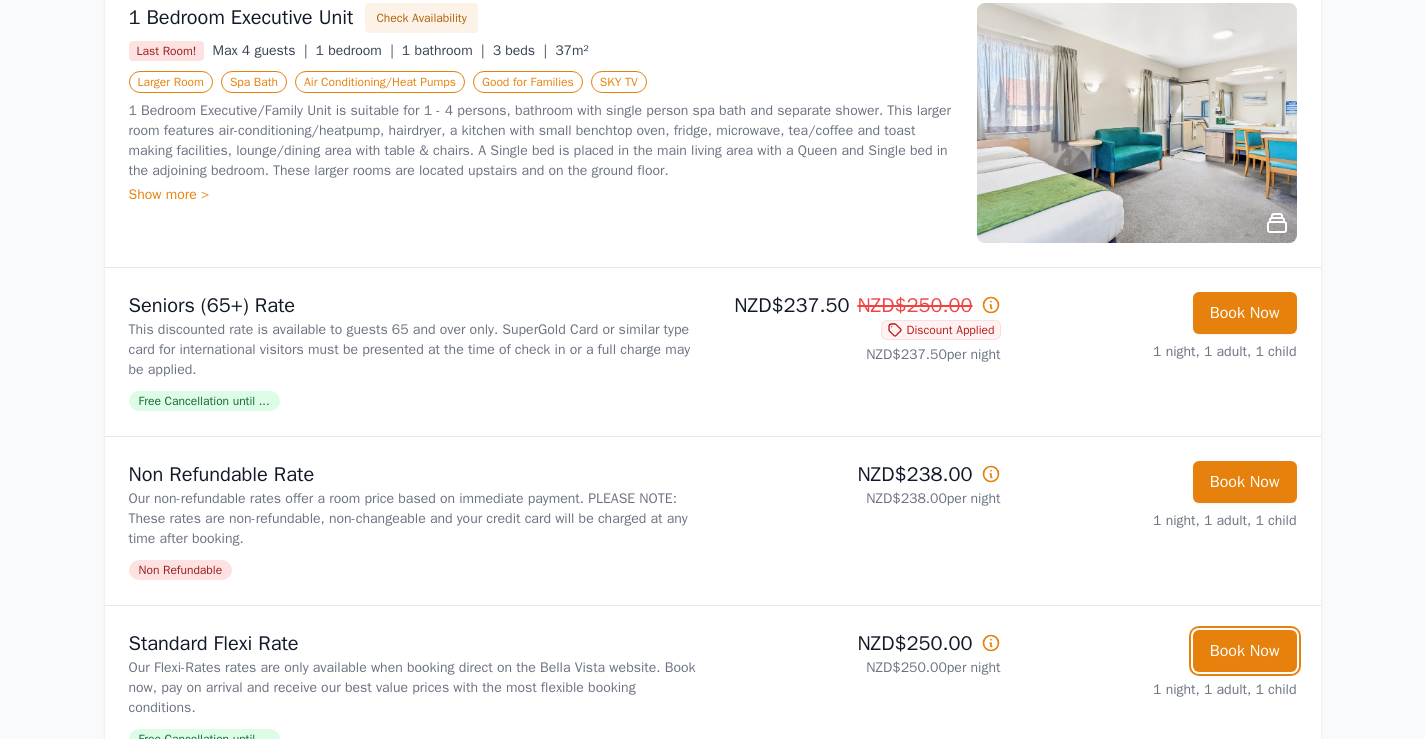 click on "Book Now" at bounding box center [1245, 651] 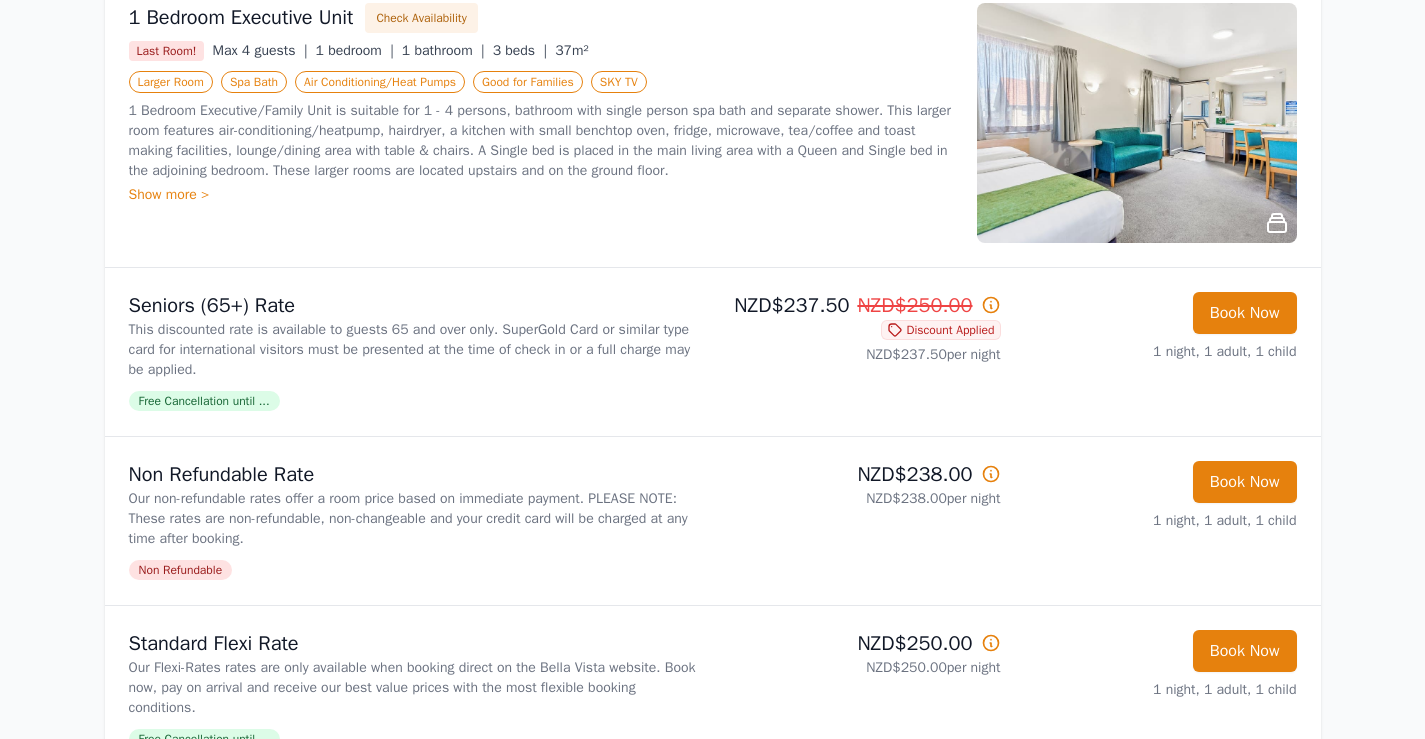 scroll, scrollTop: 96, scrollLeft: 0, axis: vertical 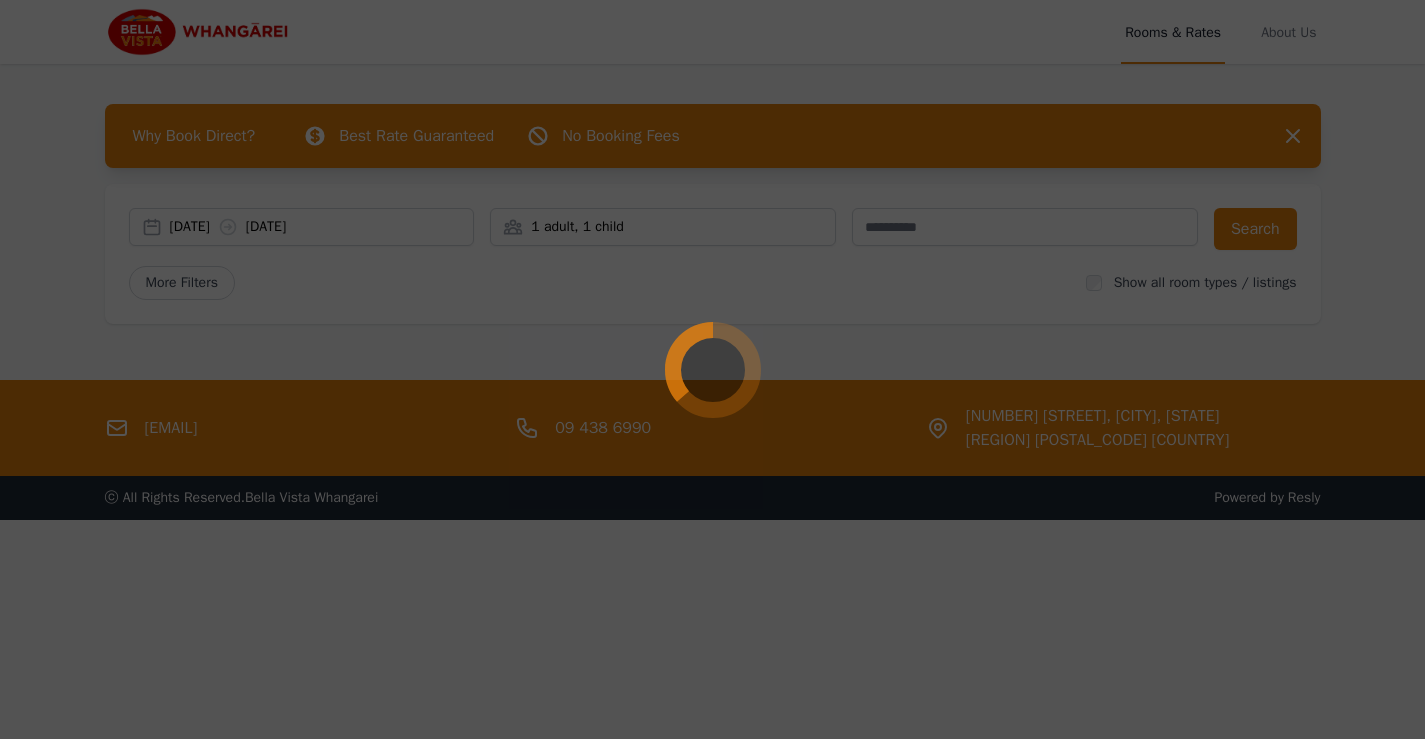 select on "**" 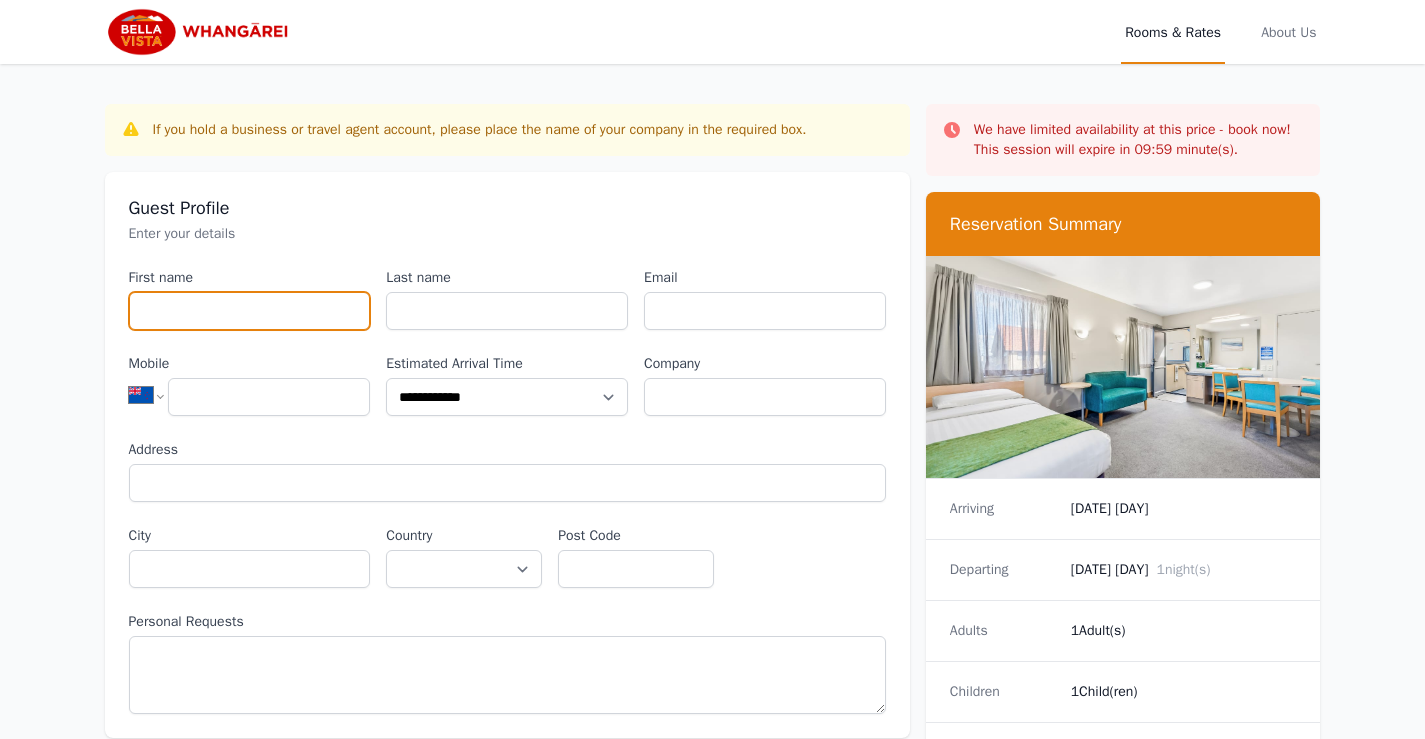 click on "First name" at bounding box center [250, 311] 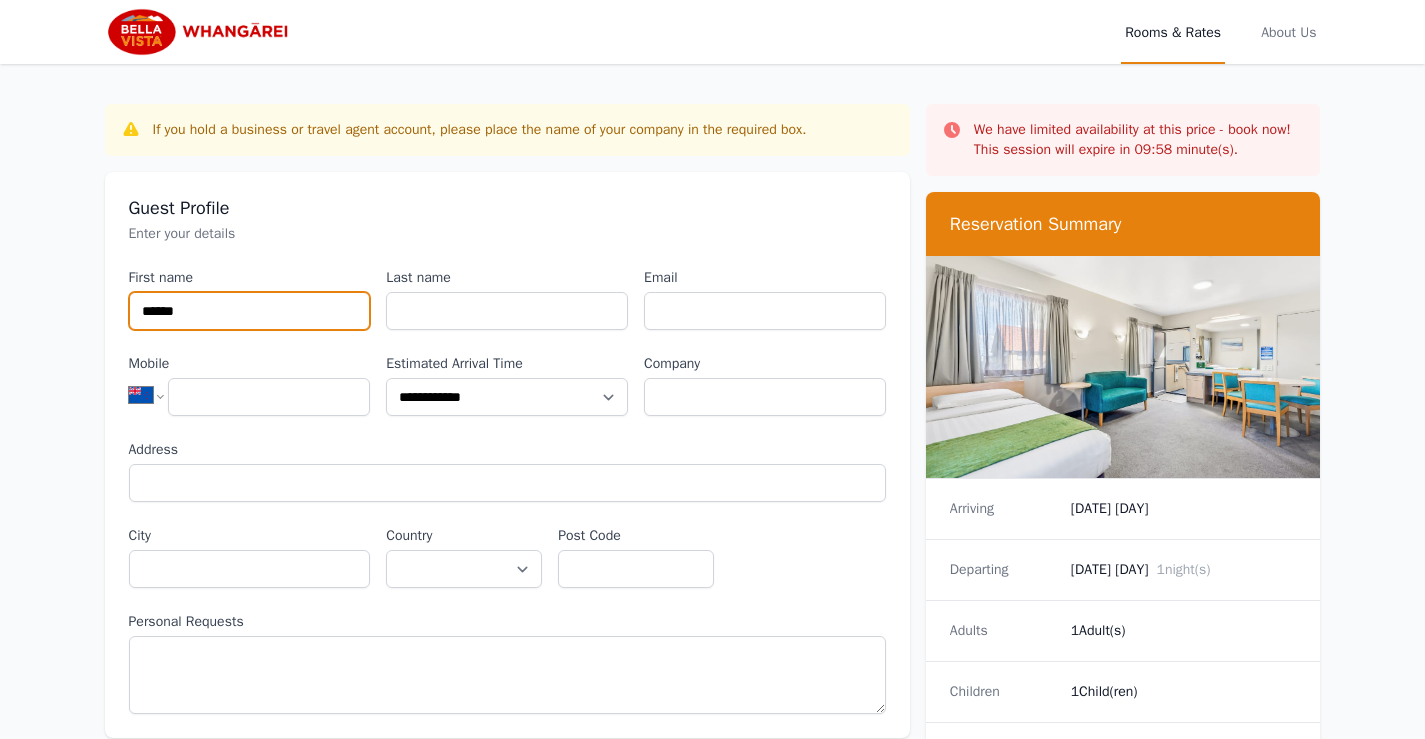 type on "*****" 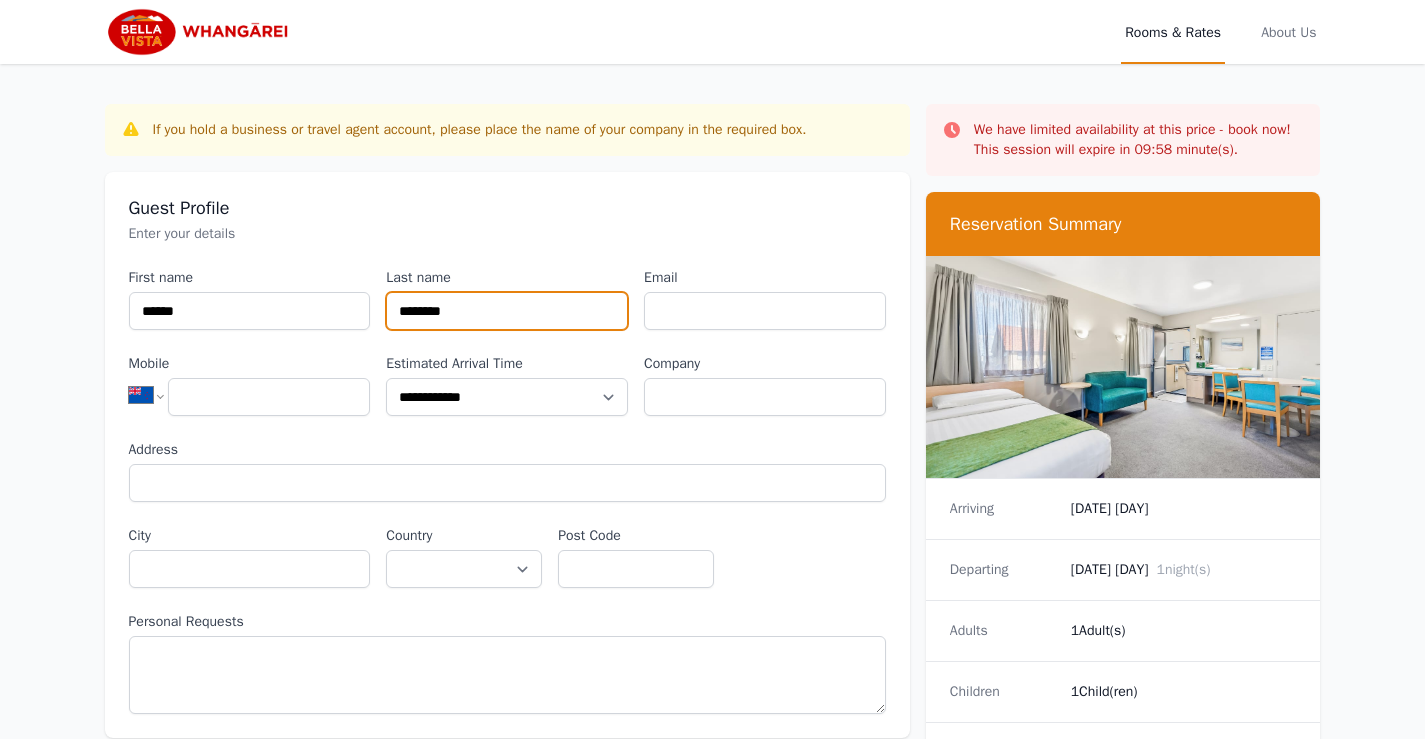 type on "********" 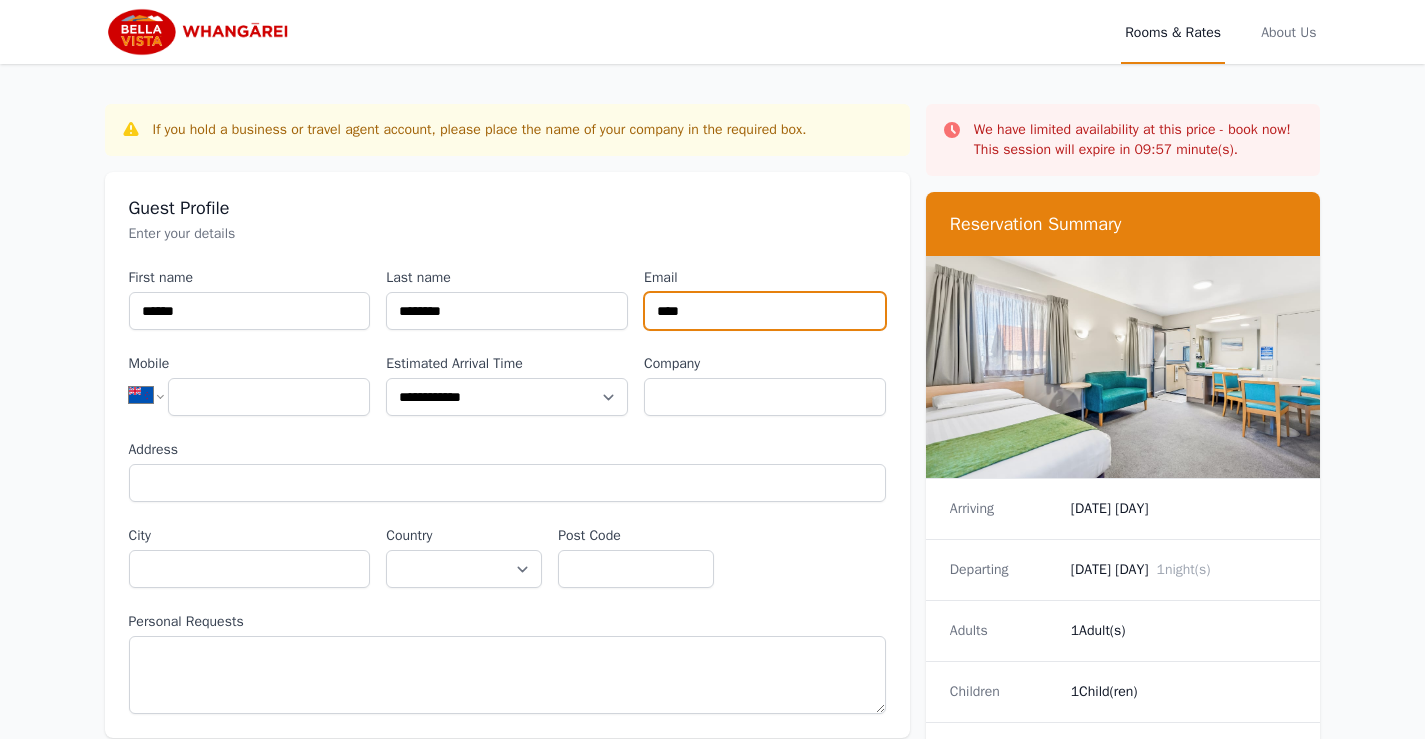 type on "**********" 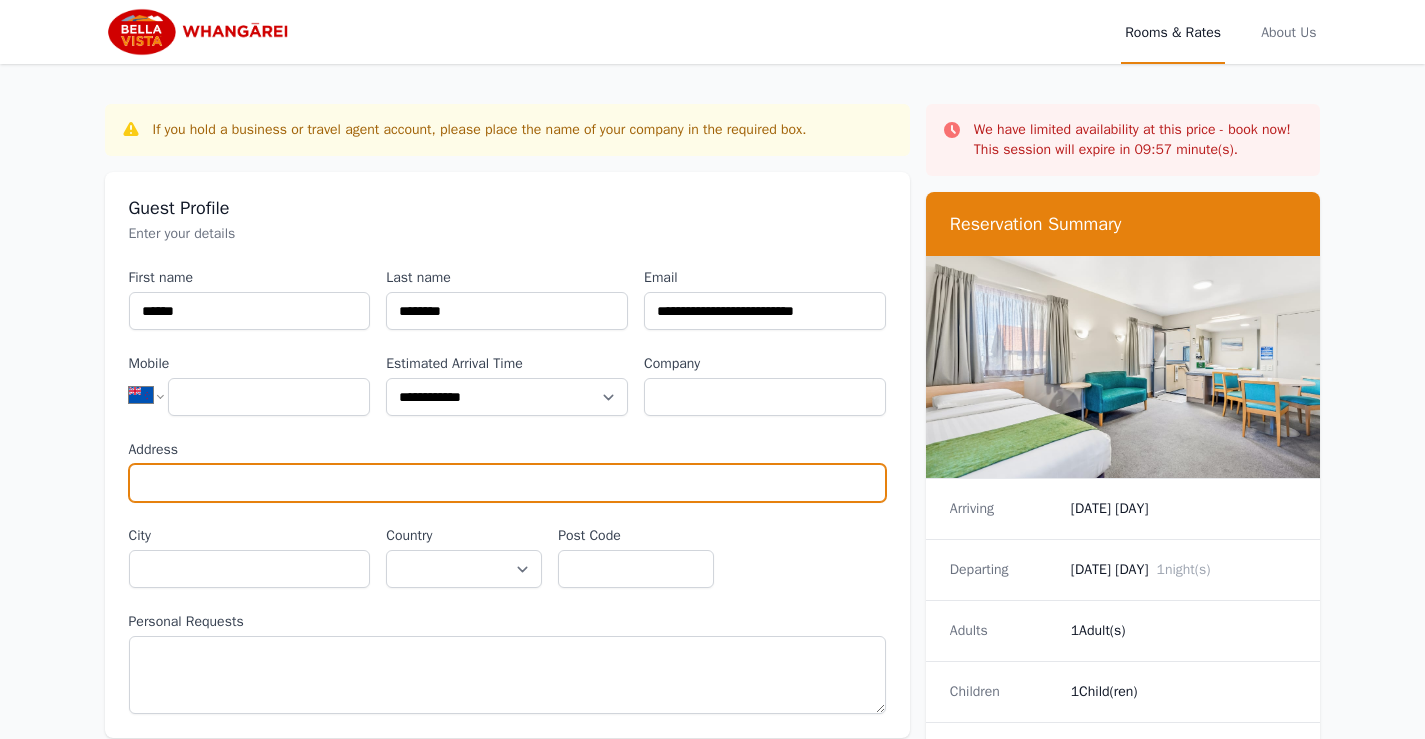 type on "**********" 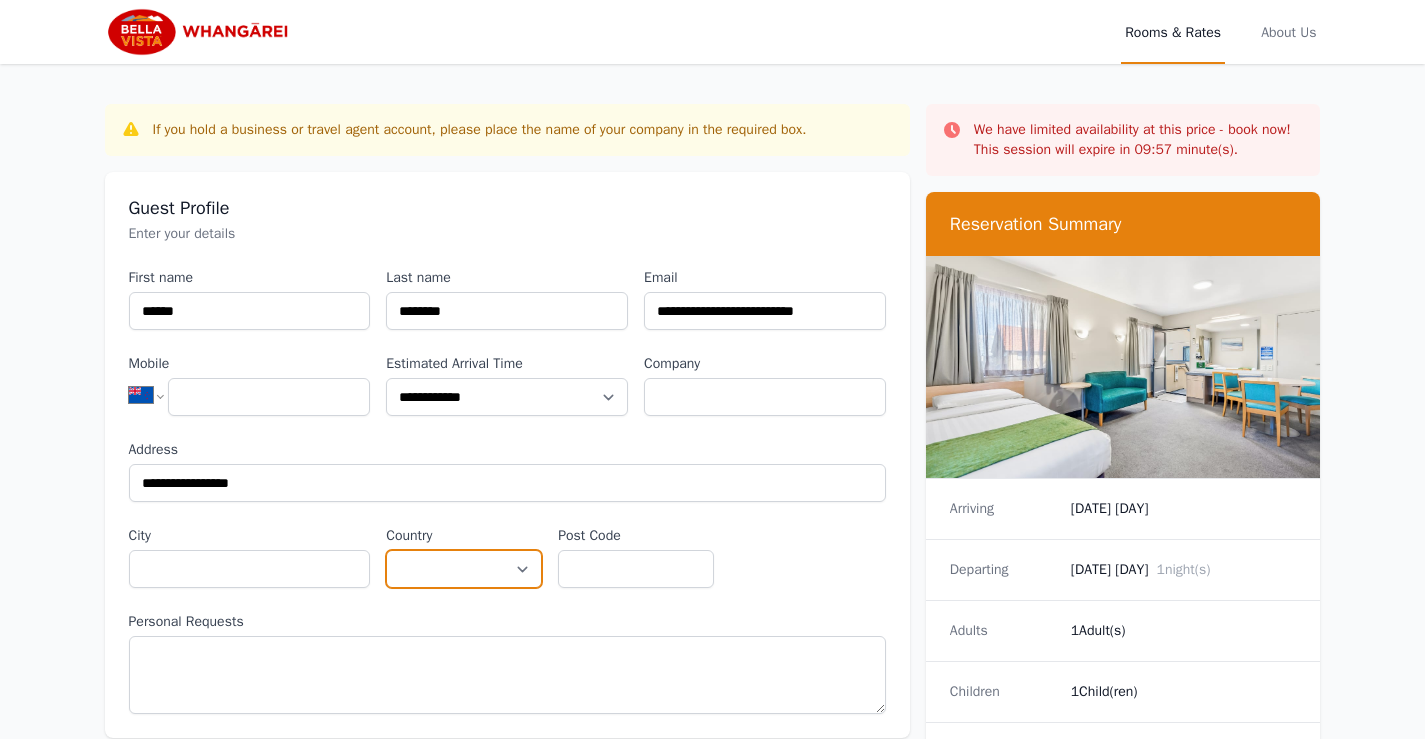 select on "**********" 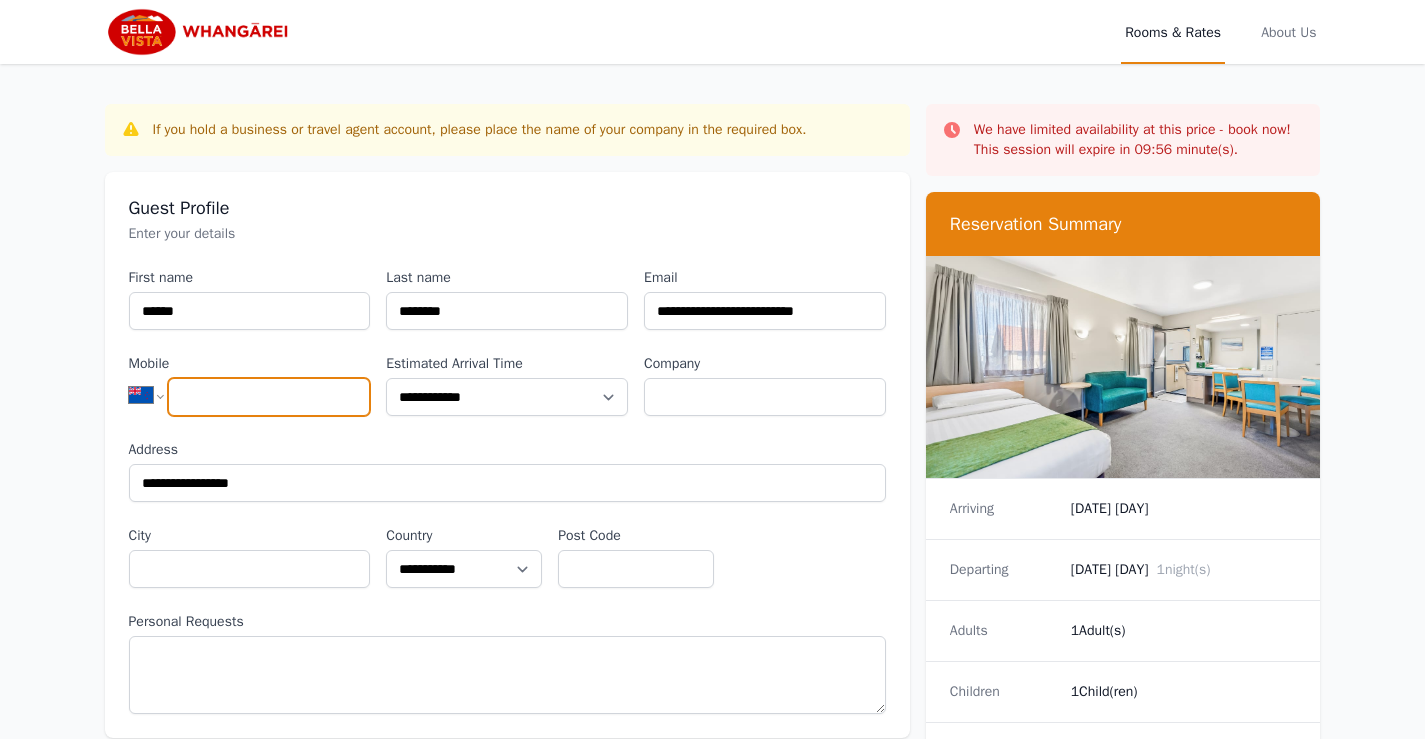 click on "Mobile" at bounding box center (269, 397) 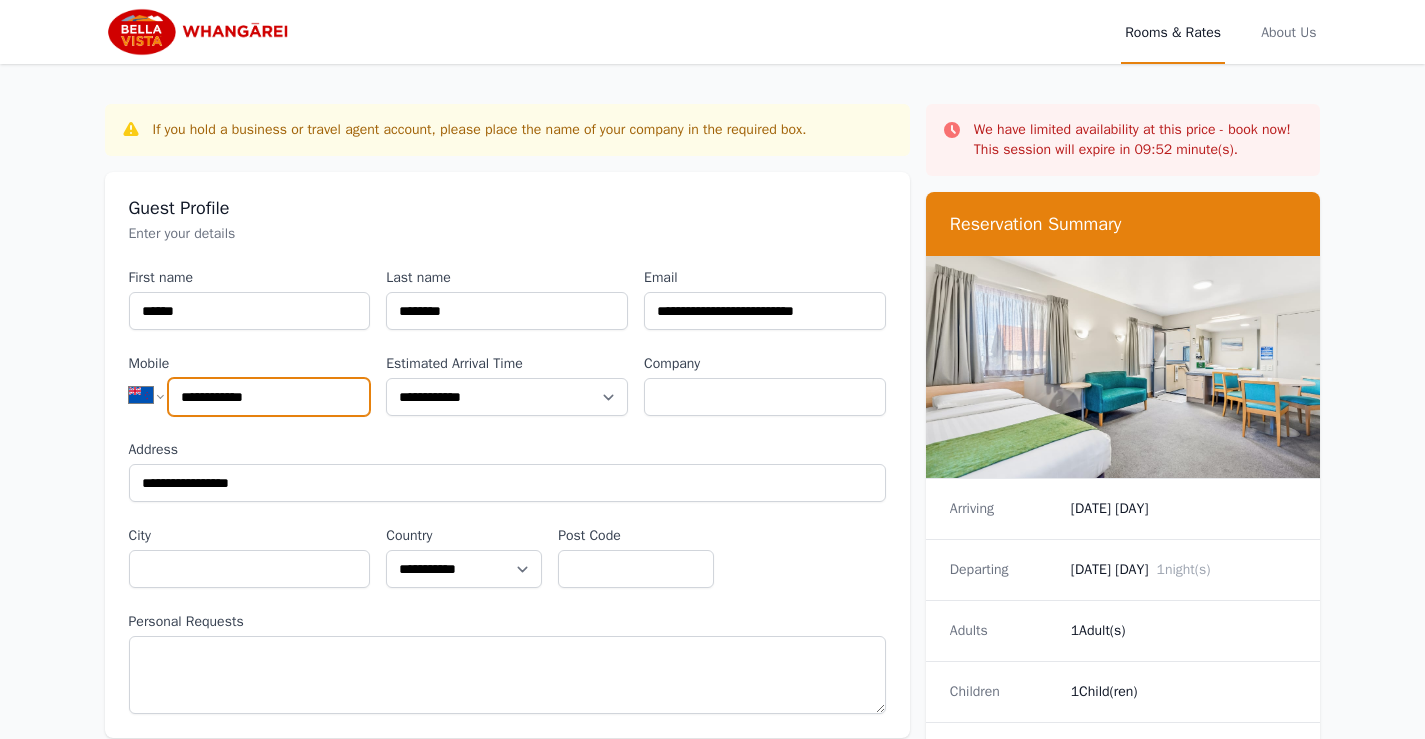 type on "**********" 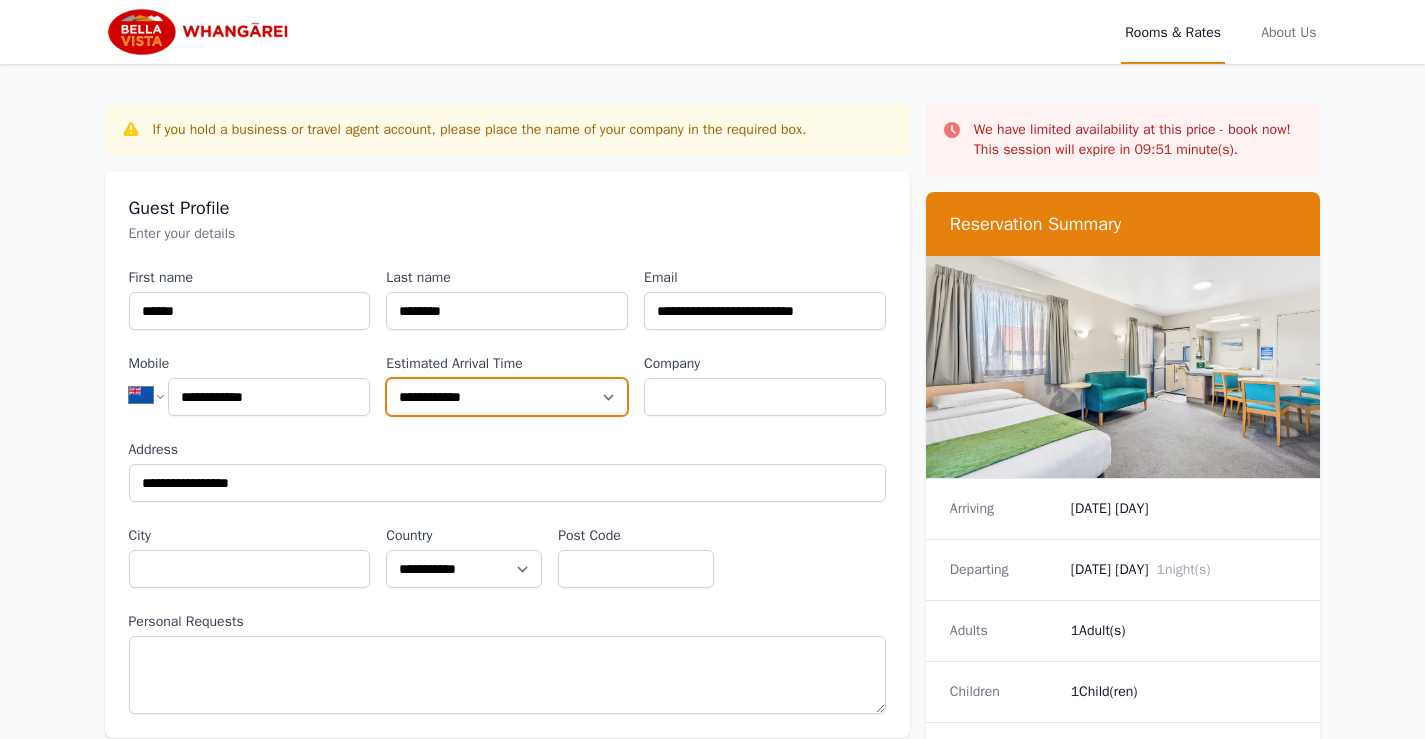 click on "**********" at bounding box center [507, 397] 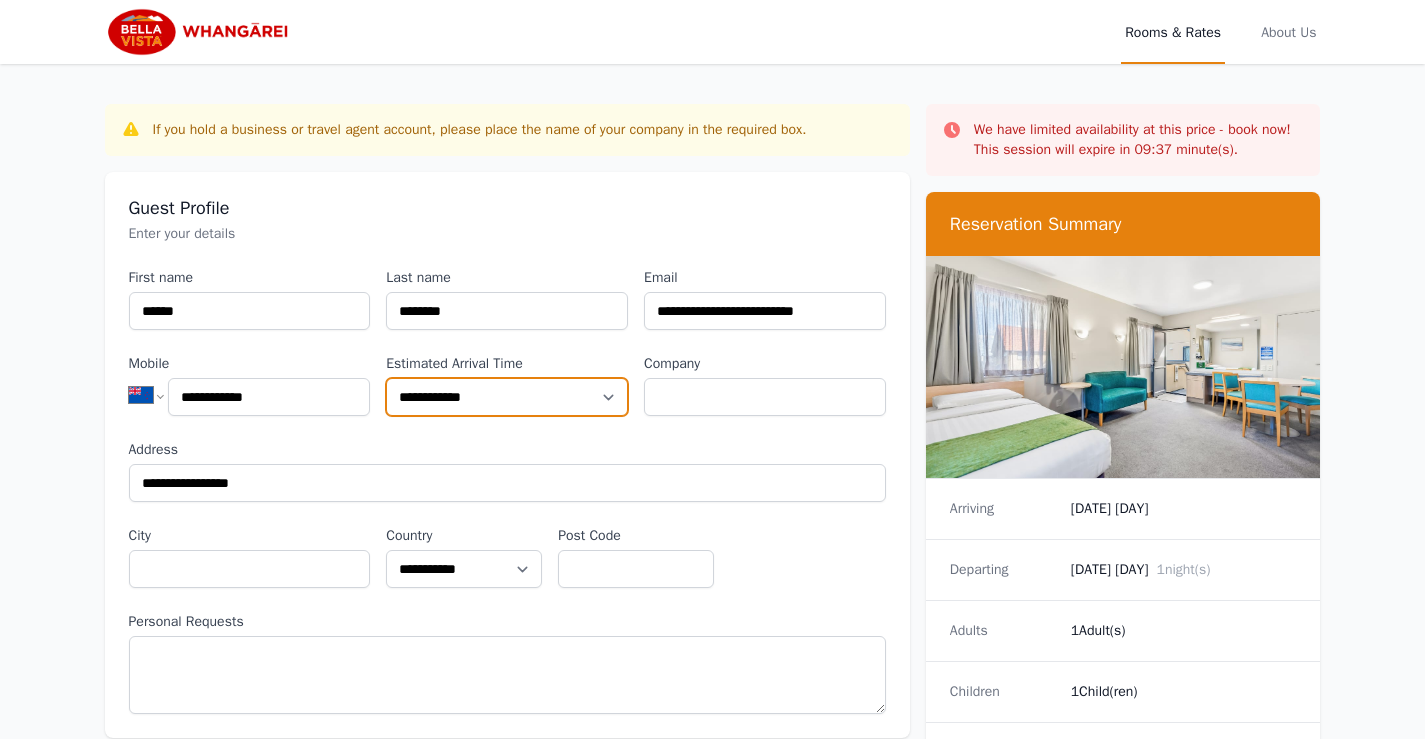 select on "**********" 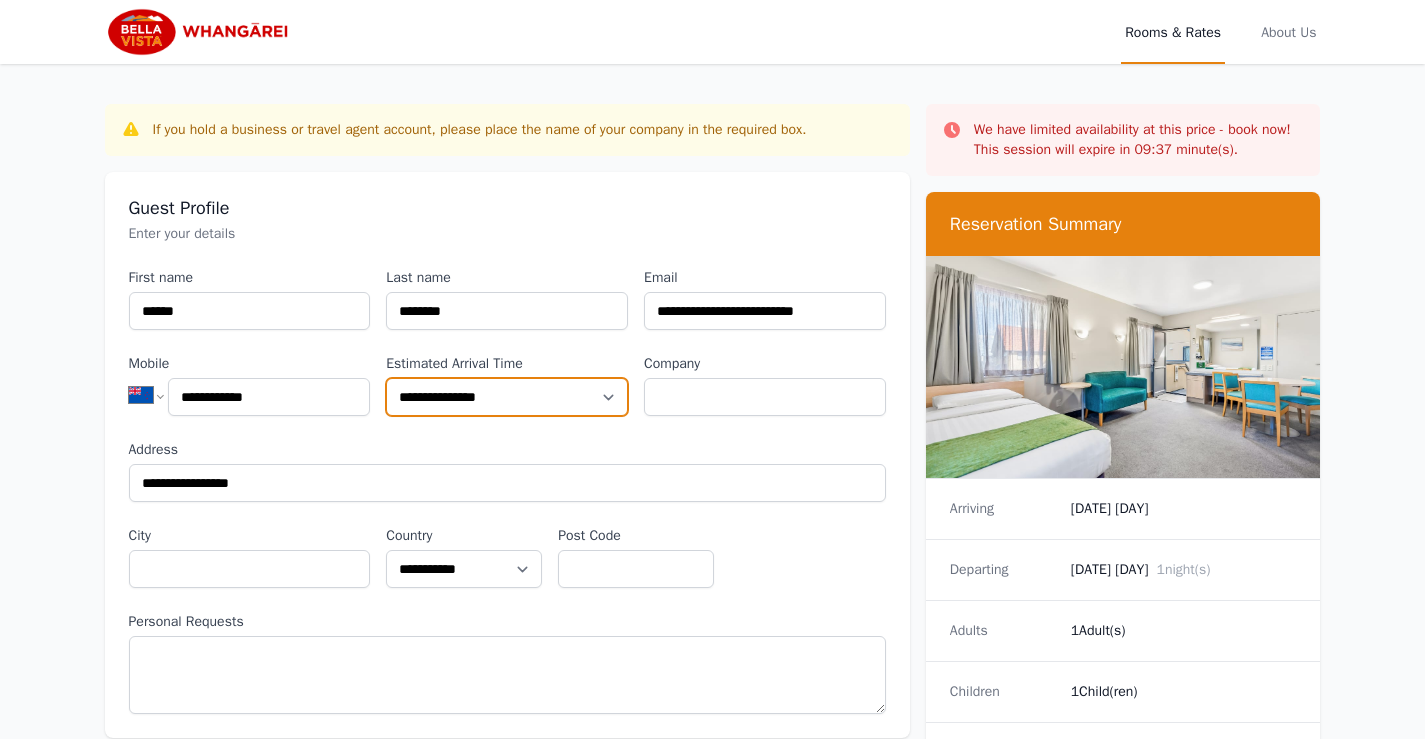 click on "**********" at bounding box center (507, 397) 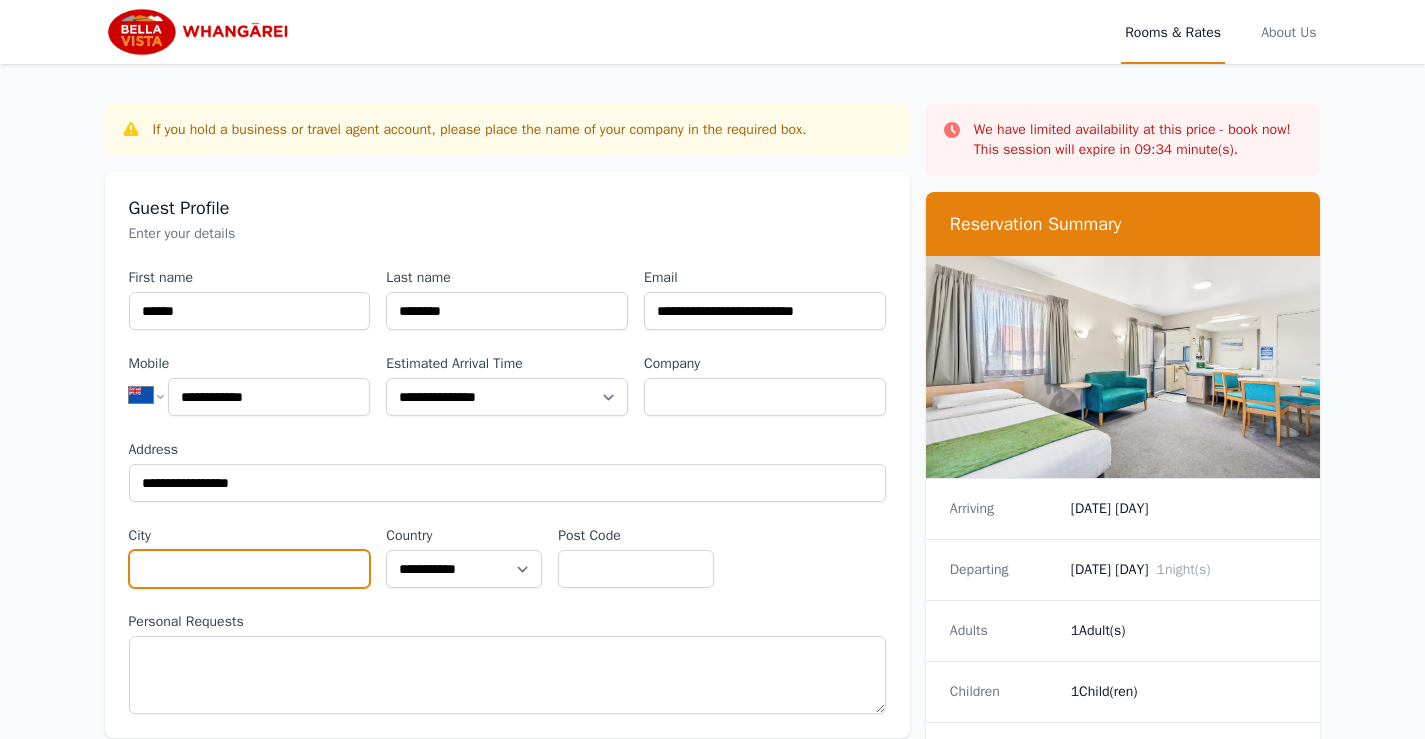 click on "City" at bounding box center [250, 569] 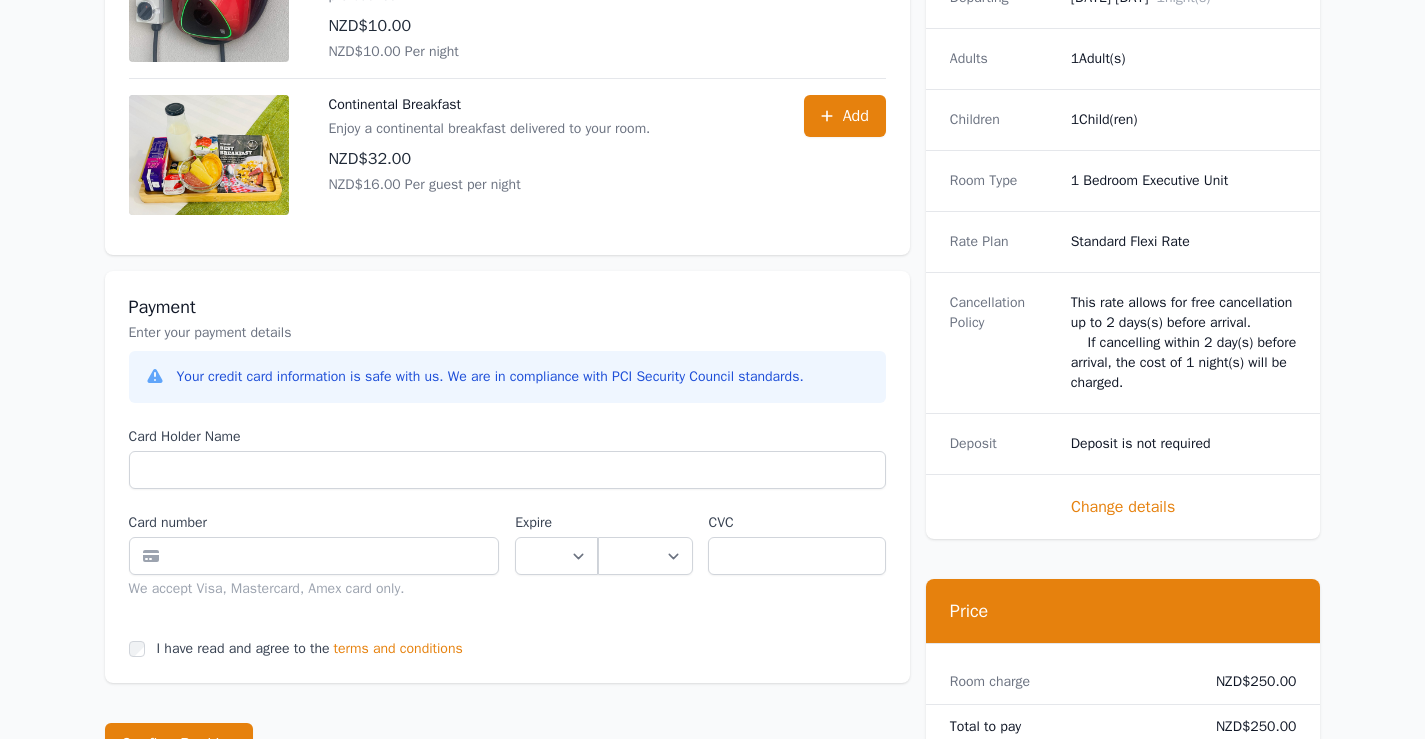 scroll, scrollTop: 937, scrollLeft: 0, axis: vertical 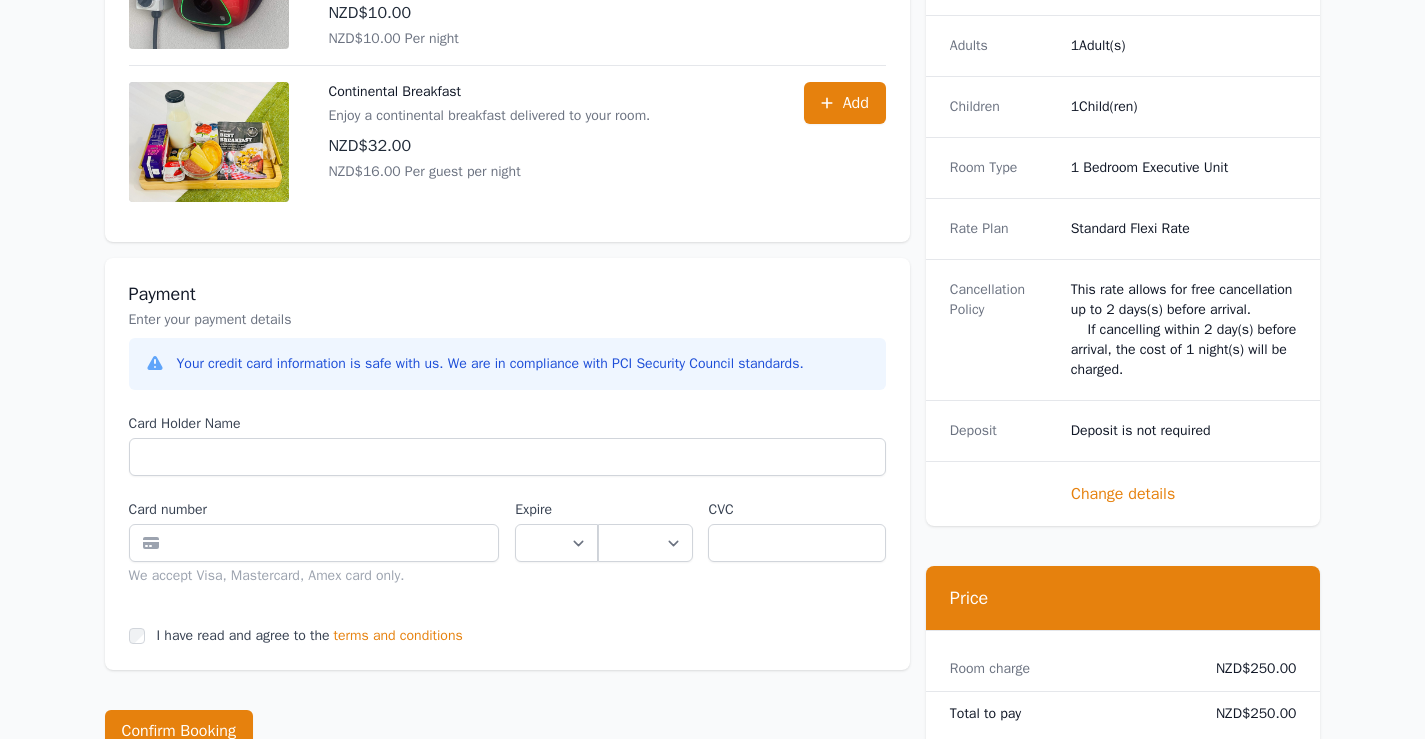 type on "********" 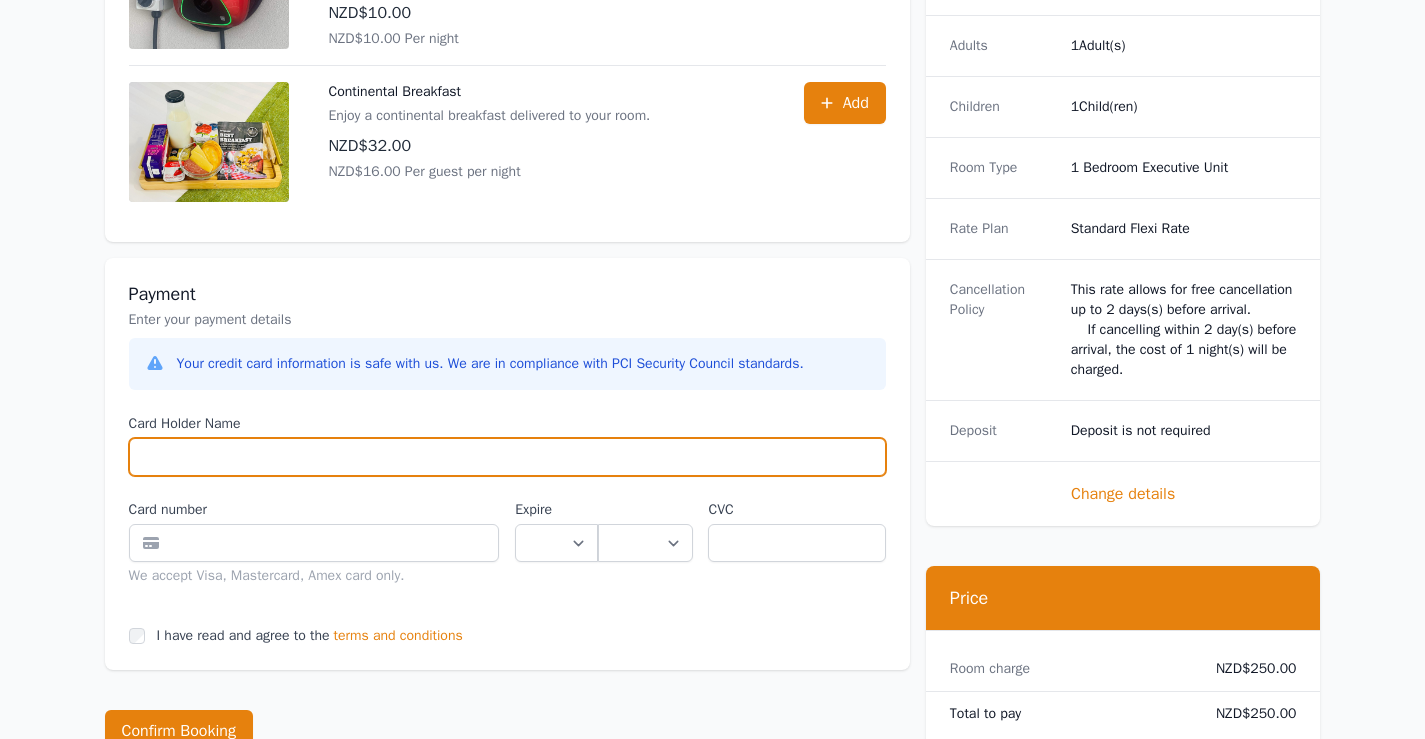 click on "Card Holder Name" at bounding box center [507, 457] 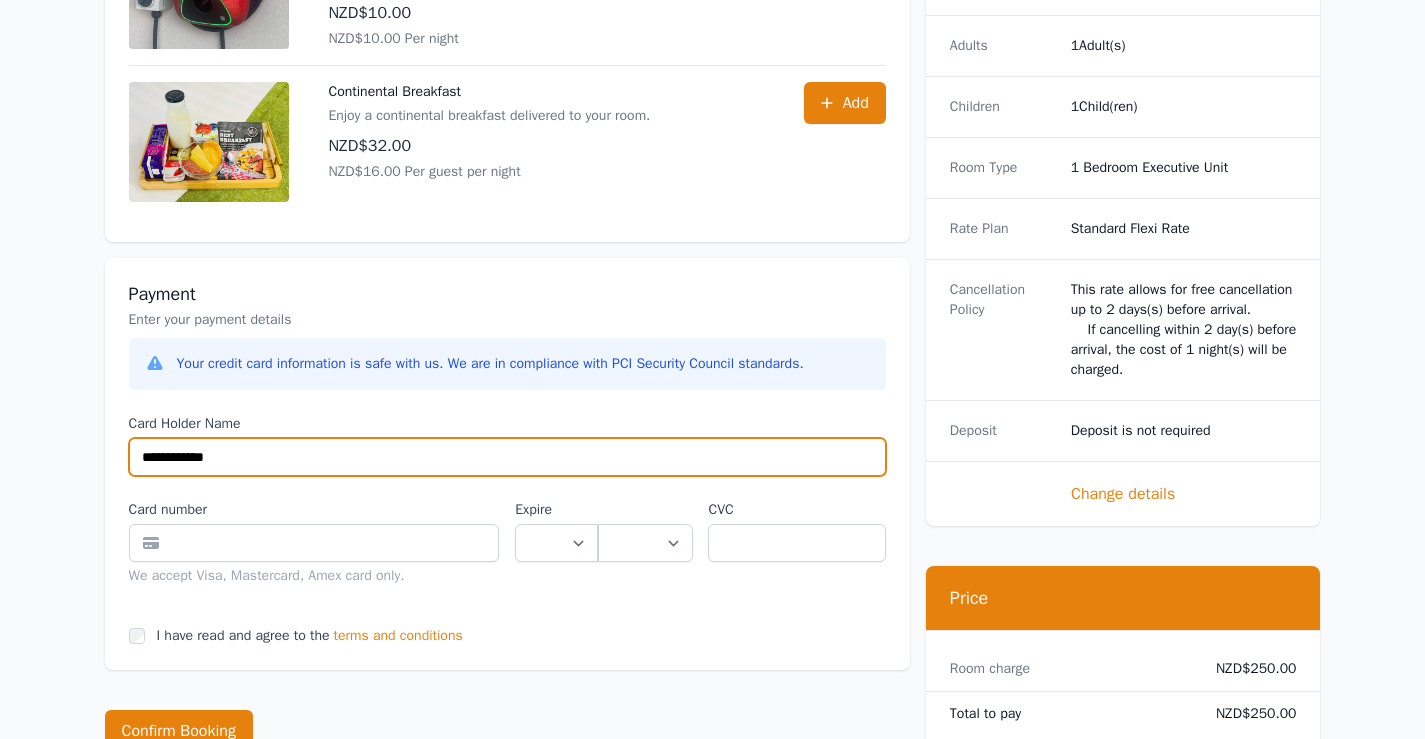 type on "**********" 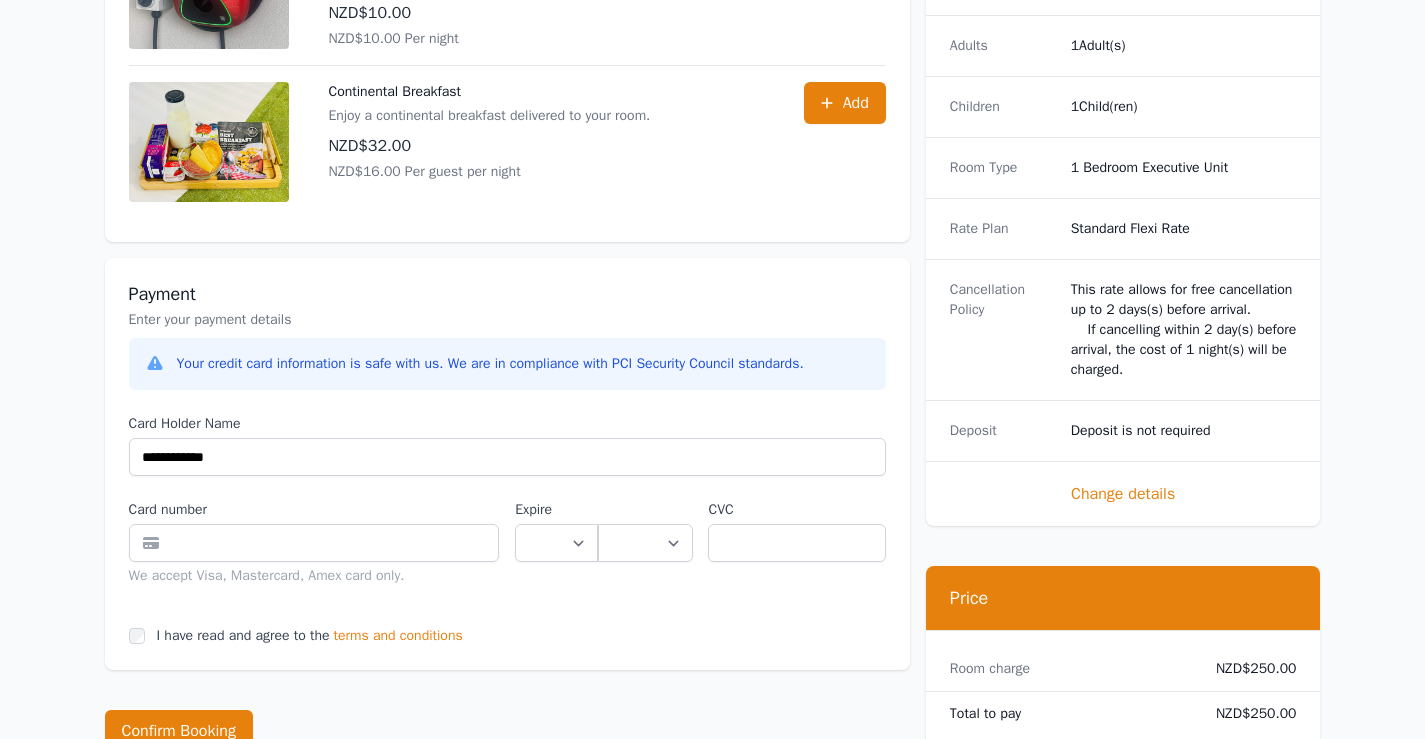click at bounding box center (314, 543) 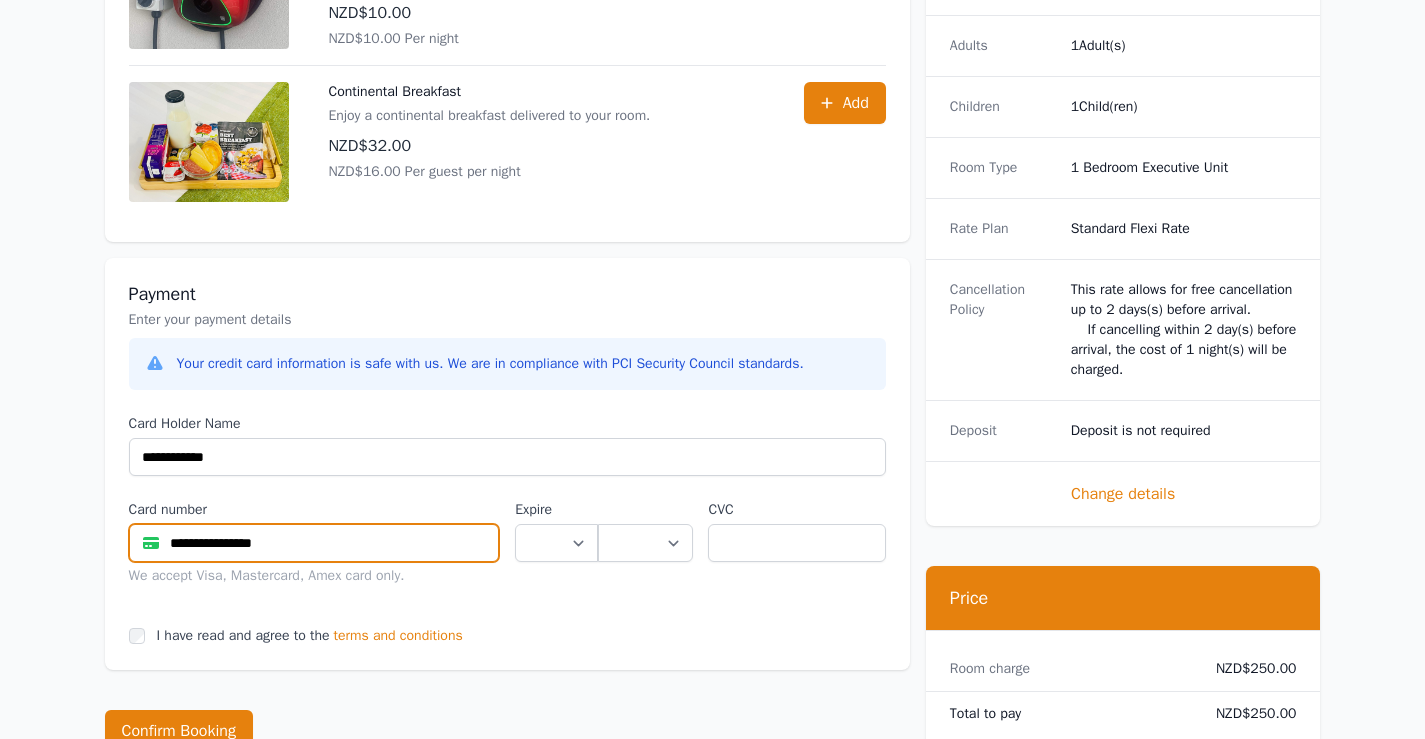 type on "**********" 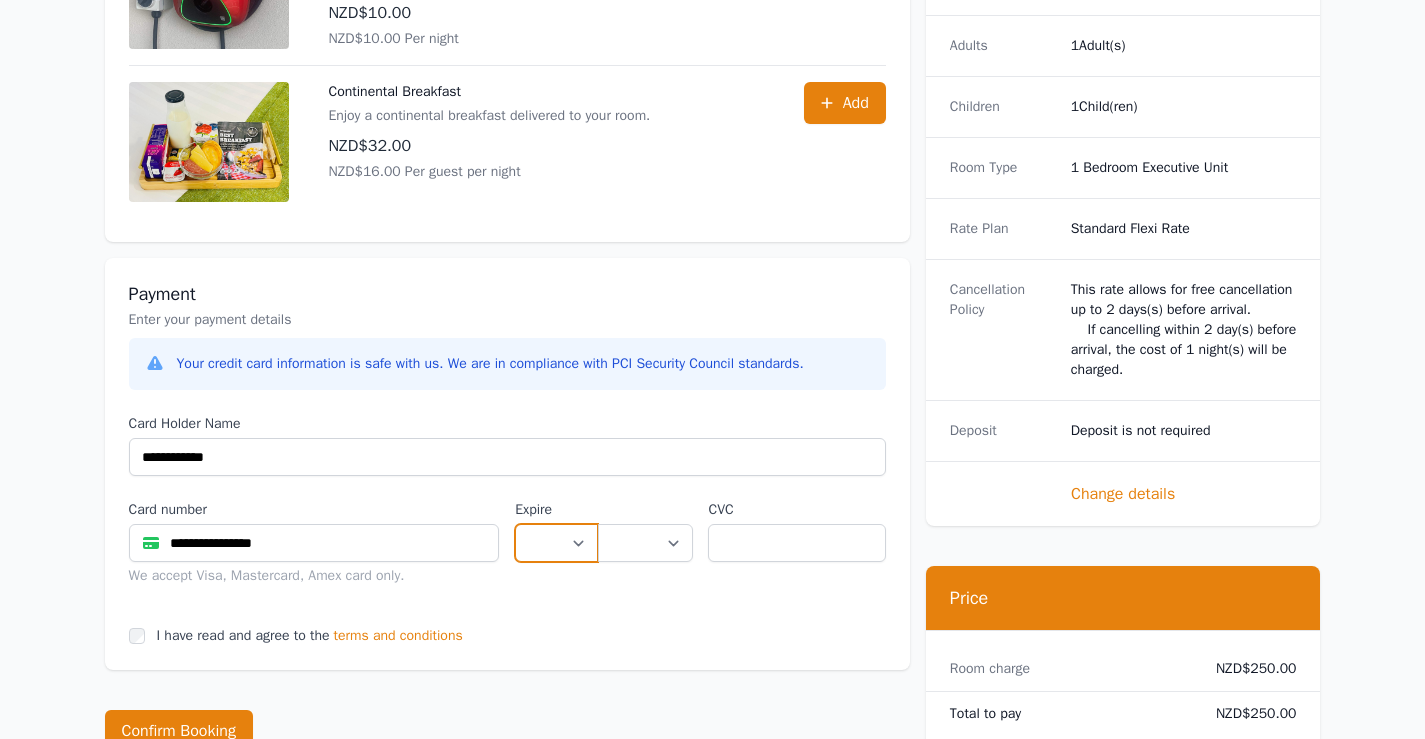 click on "** ** ** ** ** ** ** ** ** ** ** **" at bounding box center (556, 543) 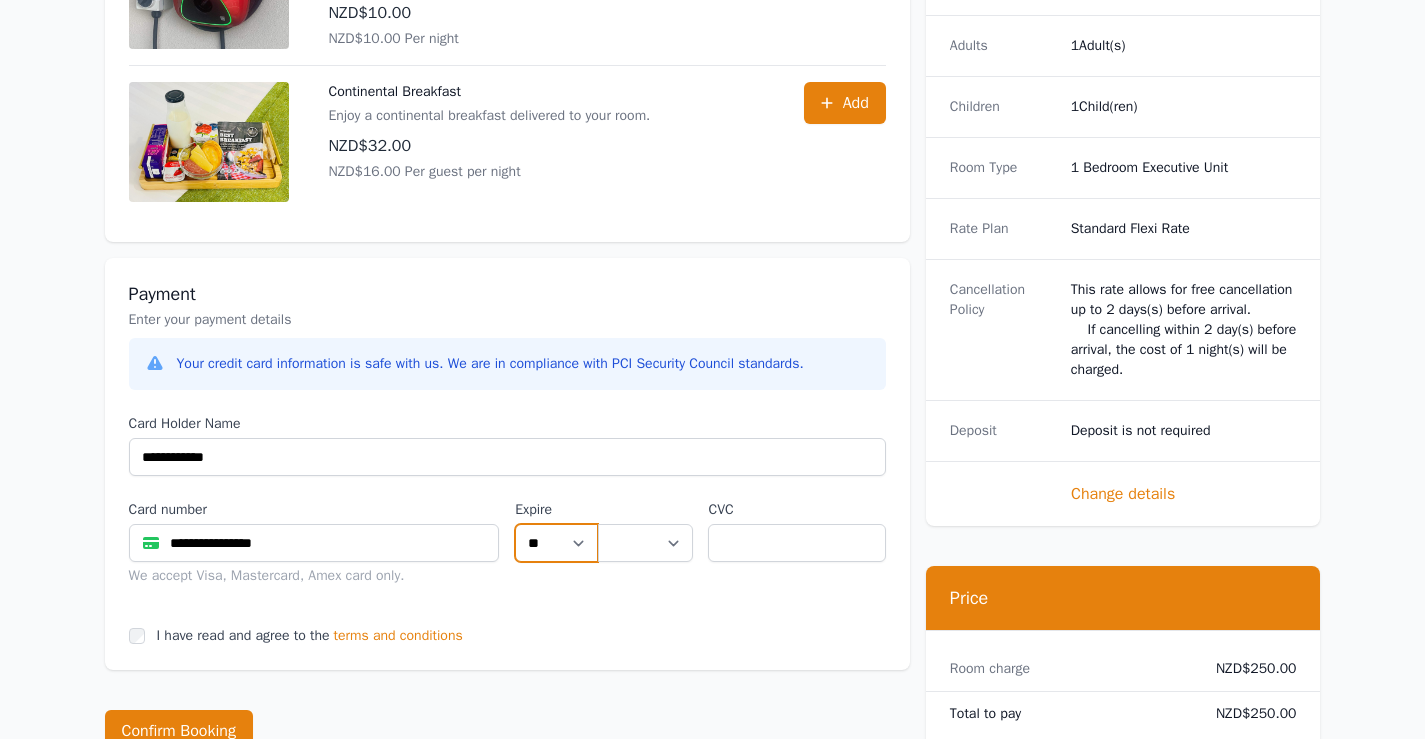 click on "** ** ** ** ** ** ** ** ** ** ** **" at bounding box center (556, 543) 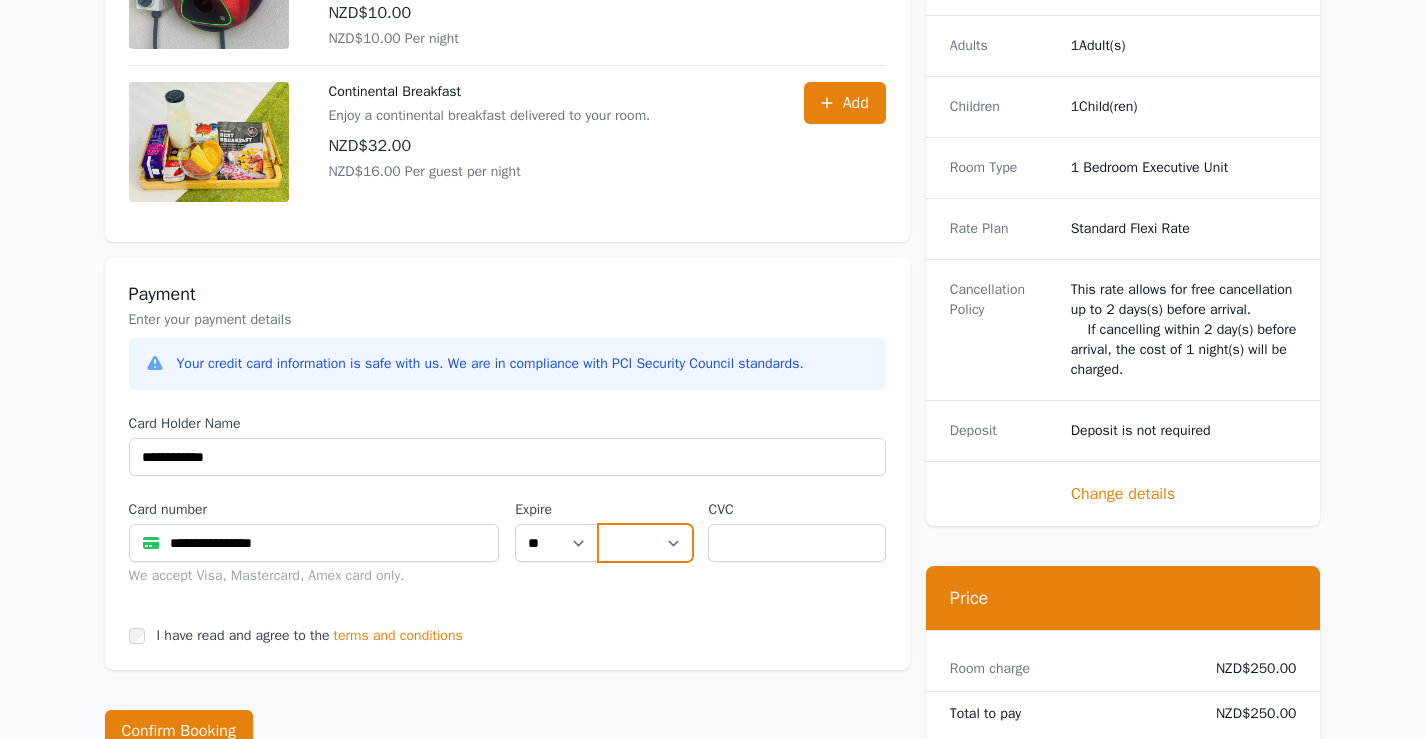 click on "**** **** **** **** **** **** **** **** ****" at bounding box center (645, 543) 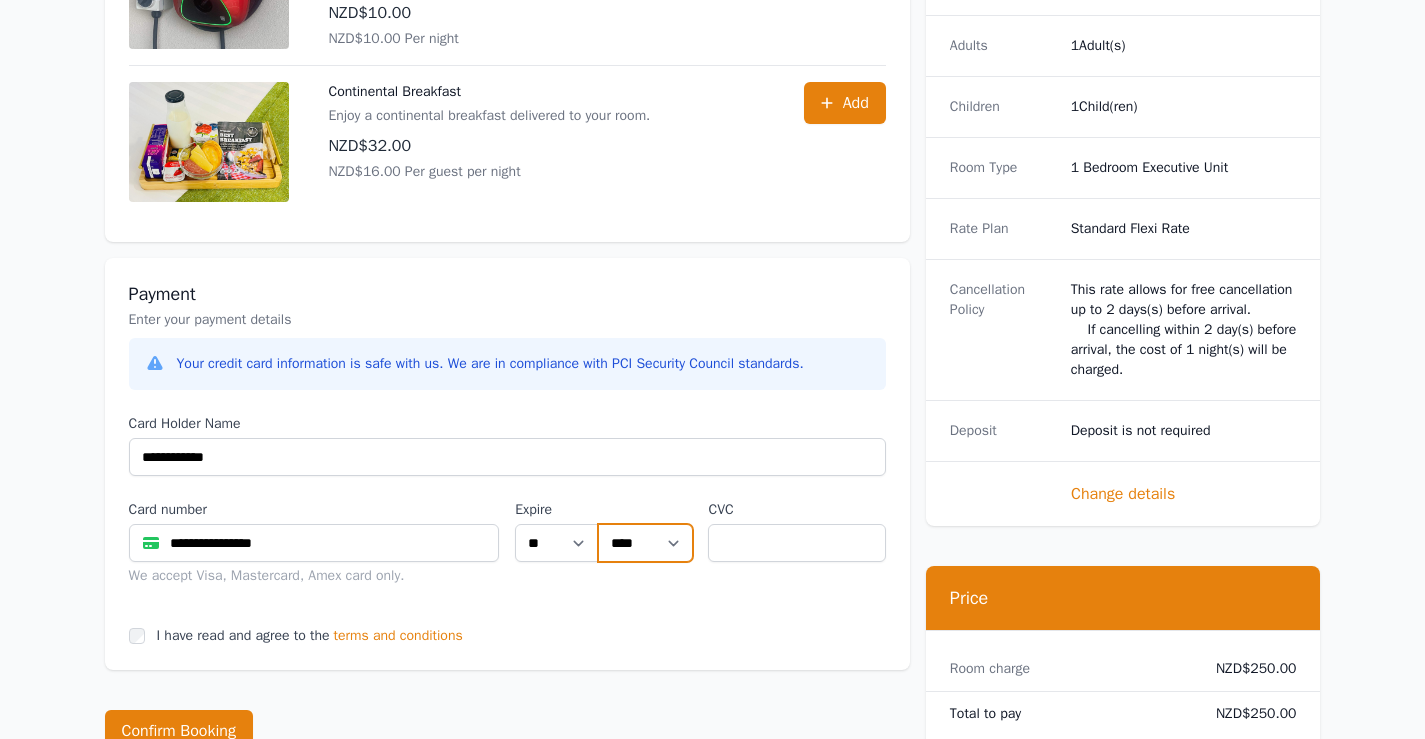 click on "**** **** **** **** **** **** **** **** ****" at bounding box center (645, 543) 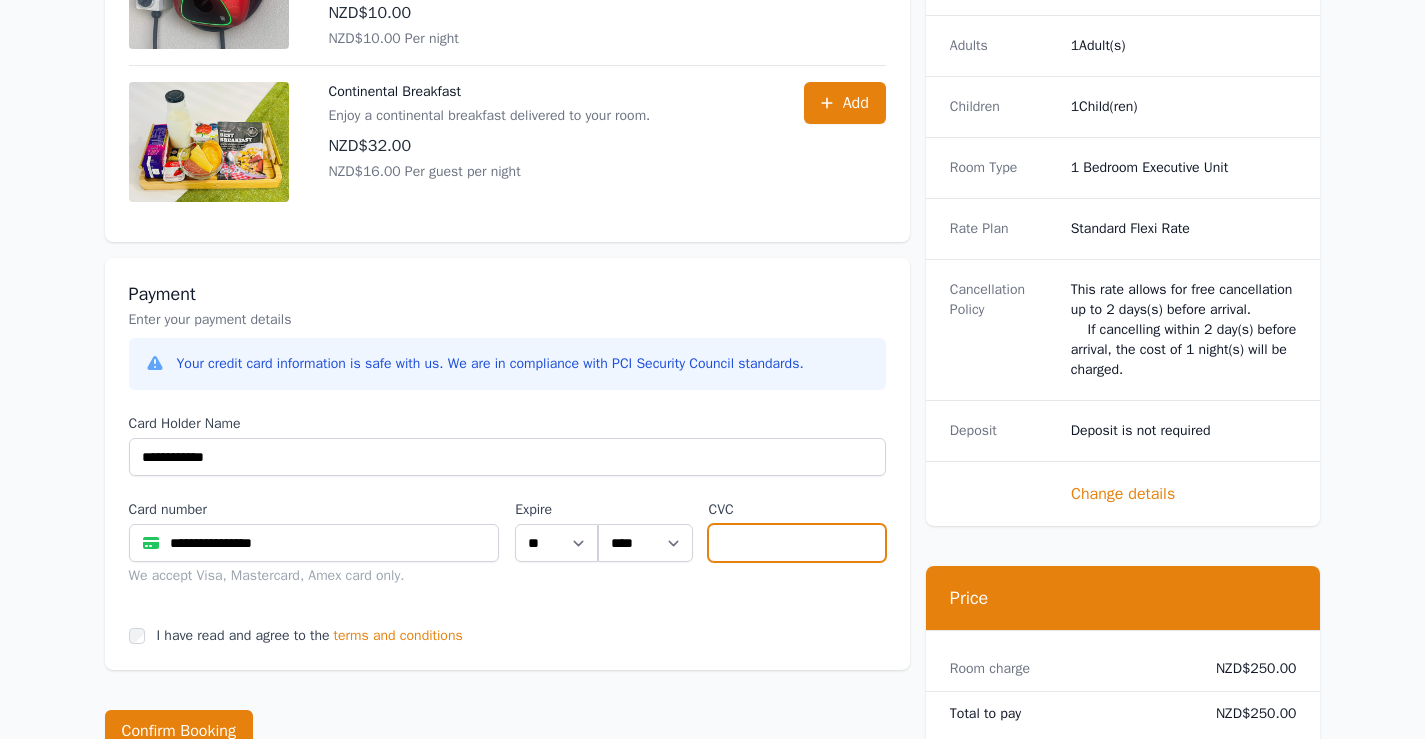 click at bounding box center (796, 543) 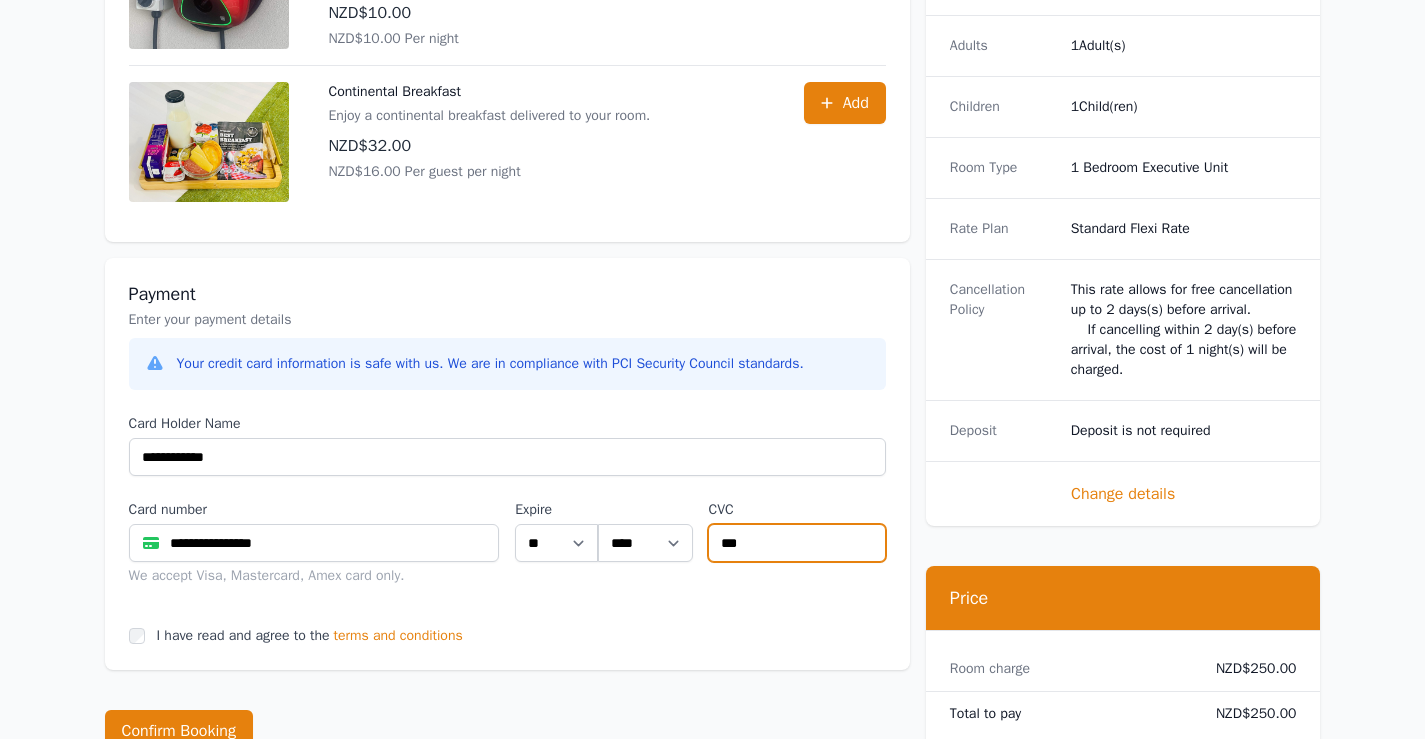 type on "***" 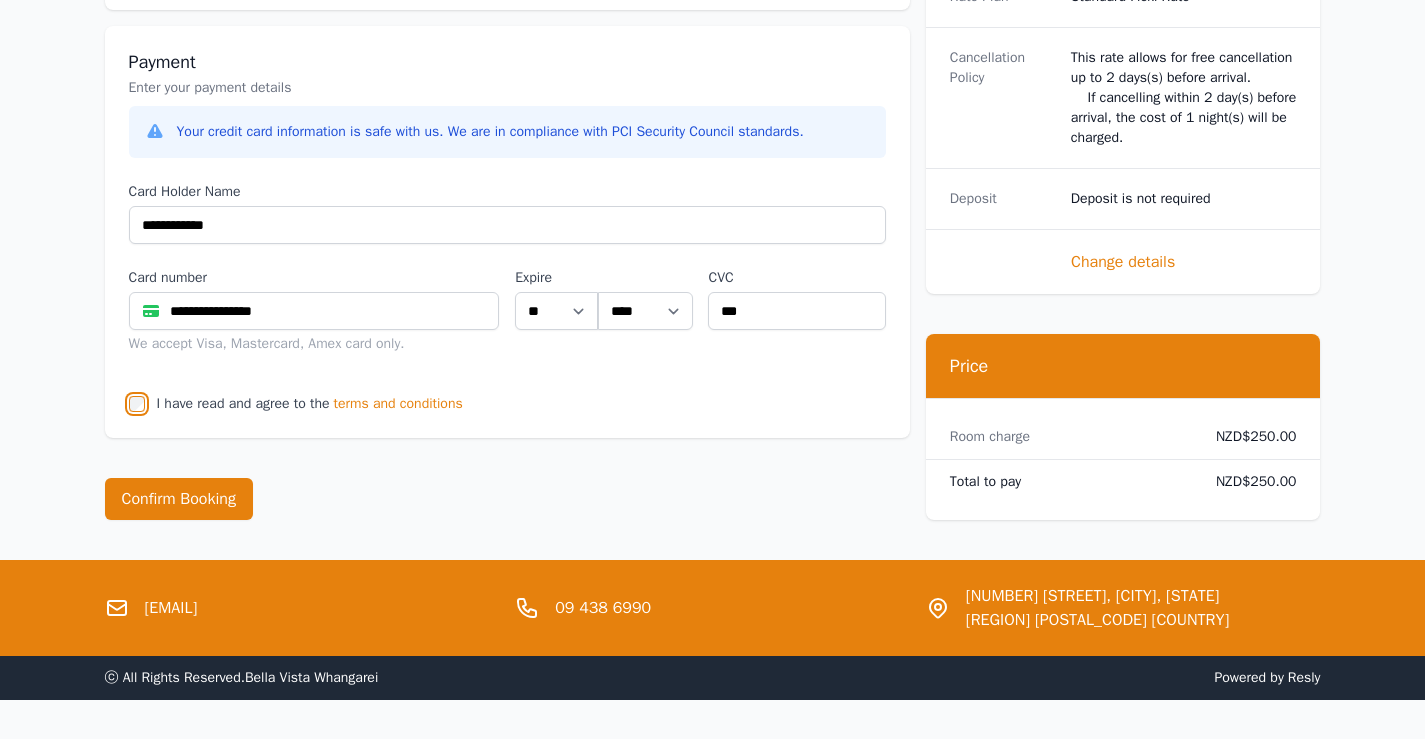scroll, scrollTop: 1169, scrollLeft: 0, axis: vertical 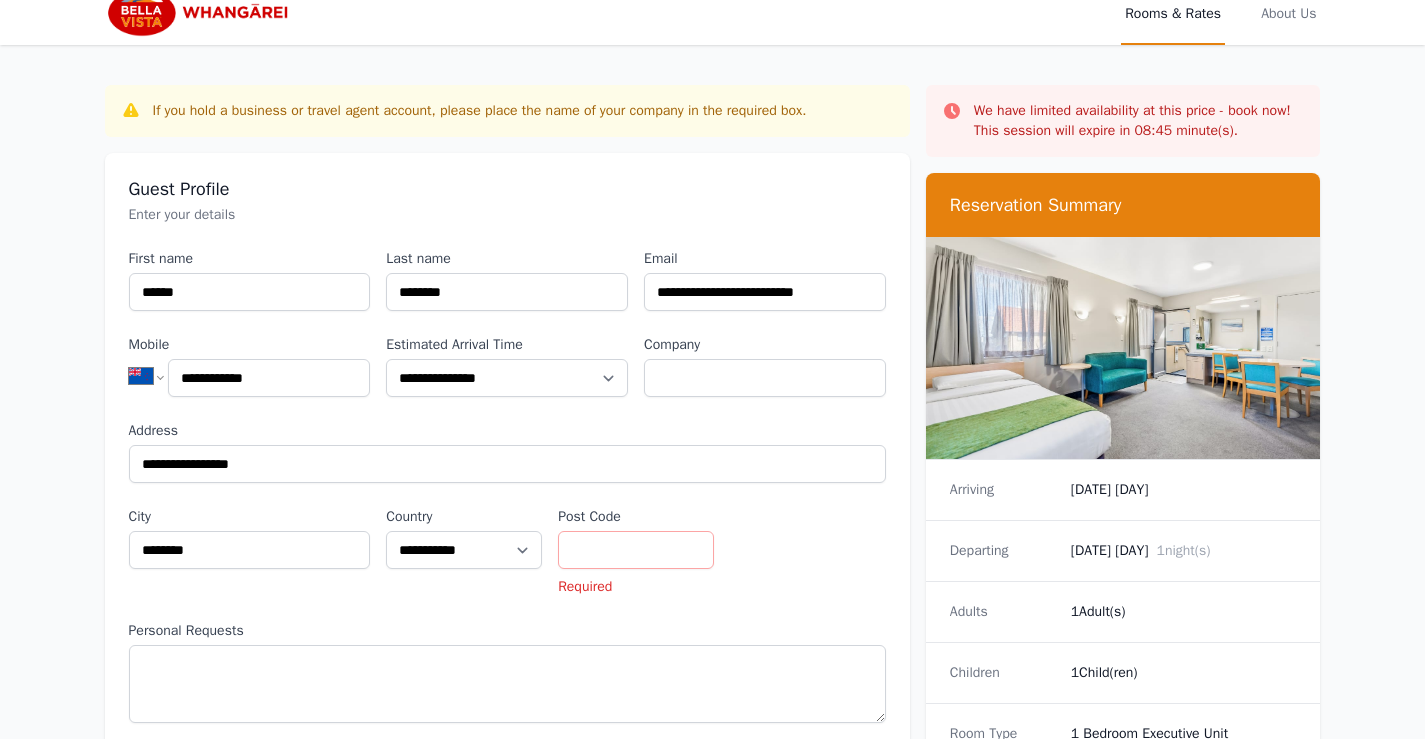 type 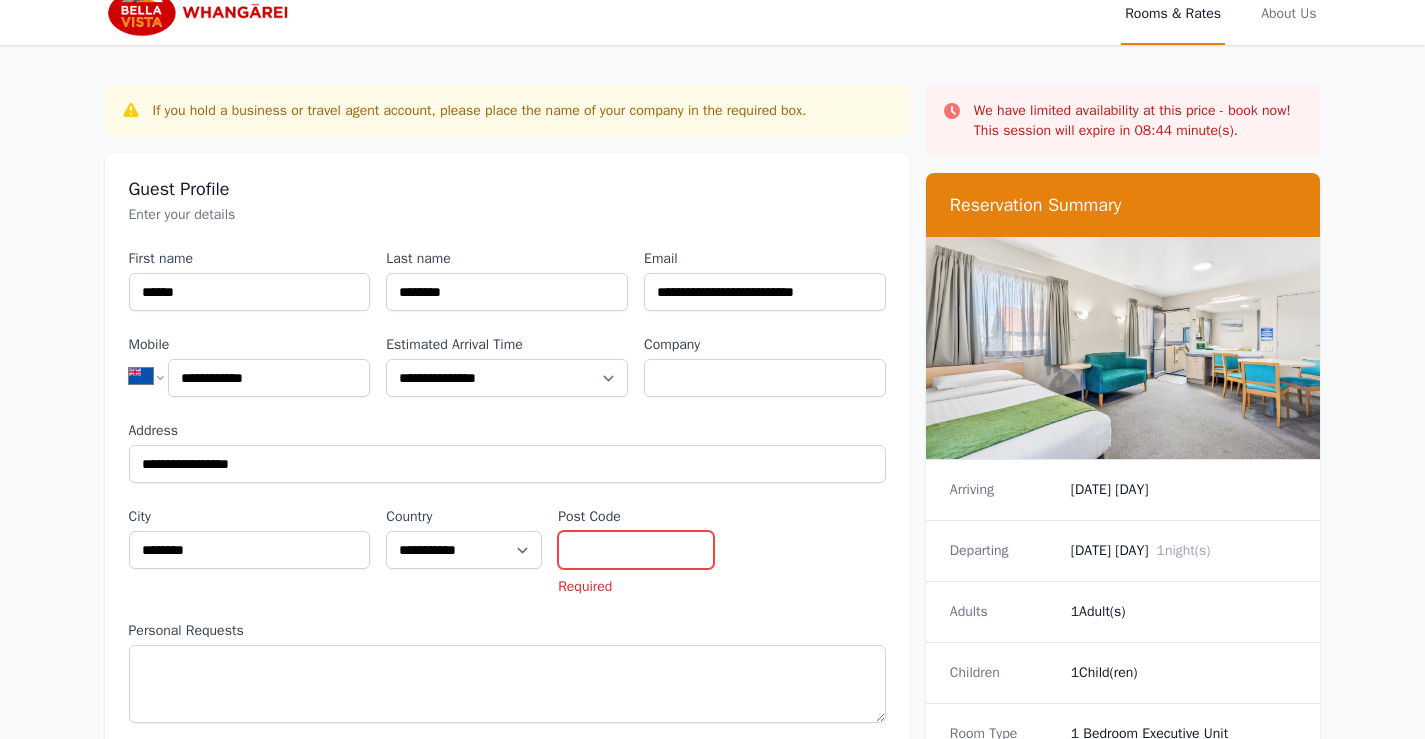 click on "Post Code" at bounding box center [636, 550] 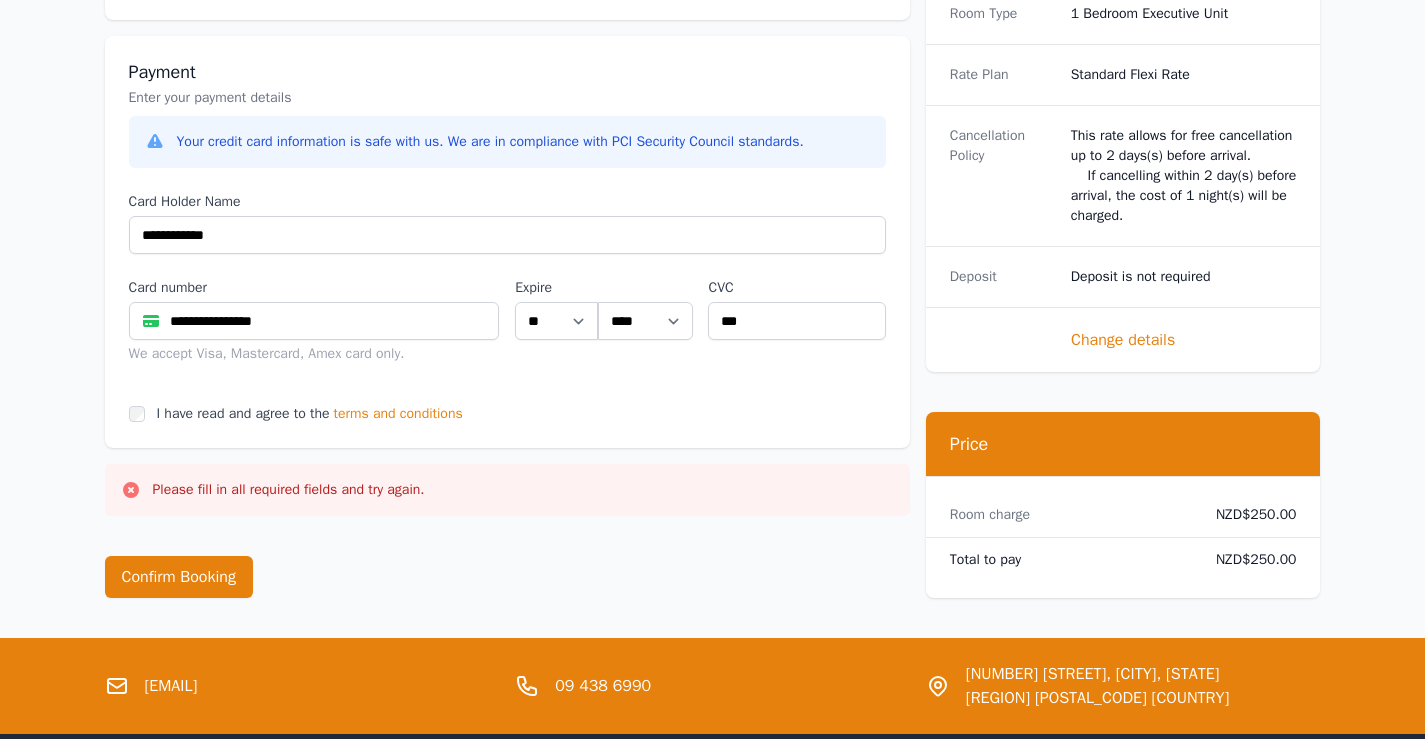 type on "****" 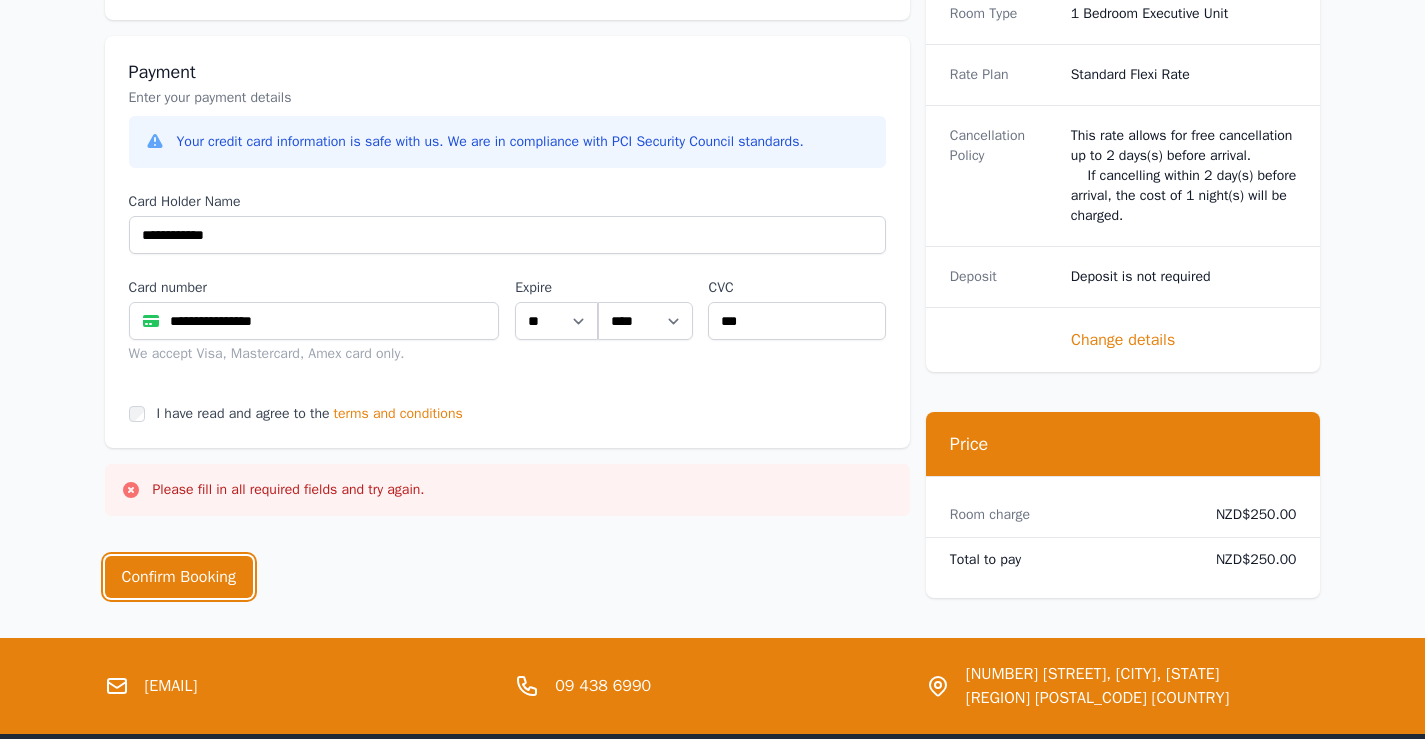 click on "Confirm Booking" at bounding box center [179, 577] 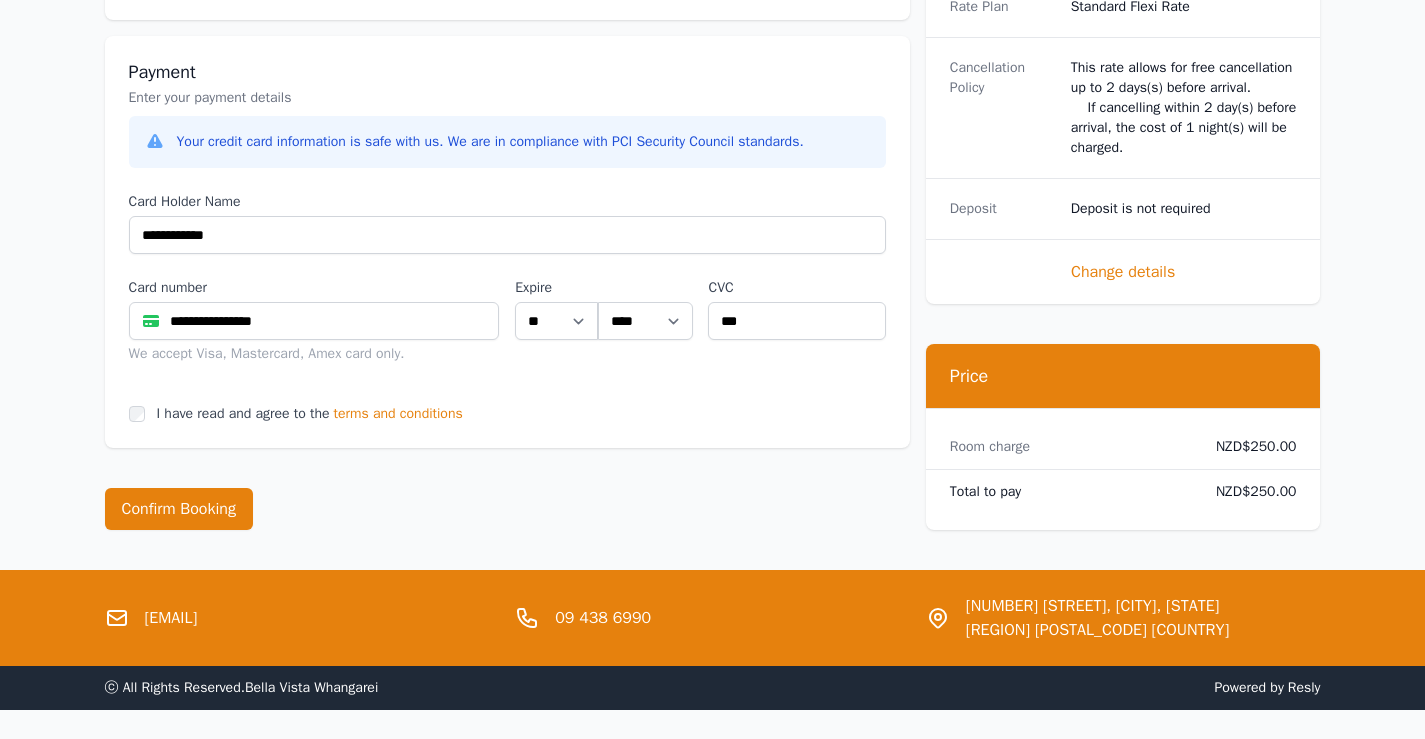 scroll, scrollTop: 0, scrollLeft: 0, axis: both 